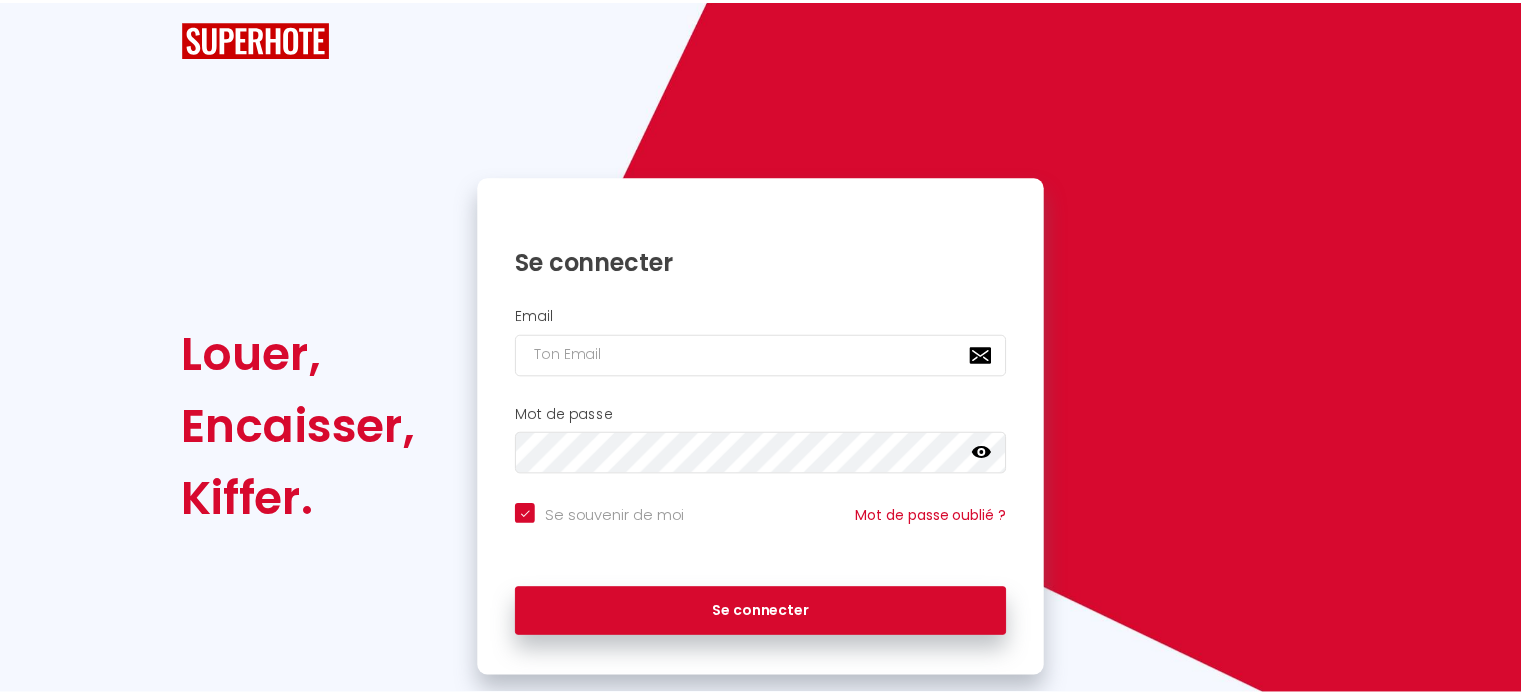 scroll, scrollTop: 0, scrollLeft: 0, axis: both 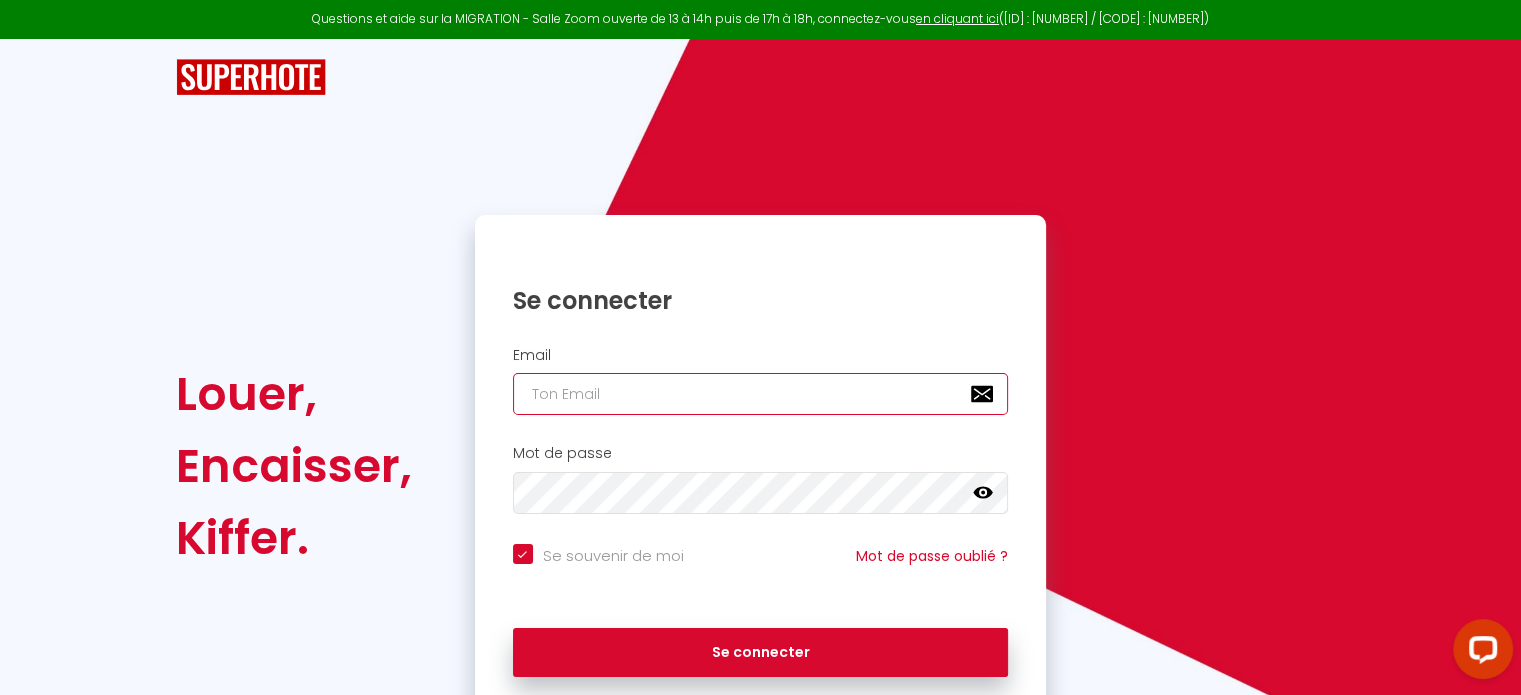 checkbox on "true" 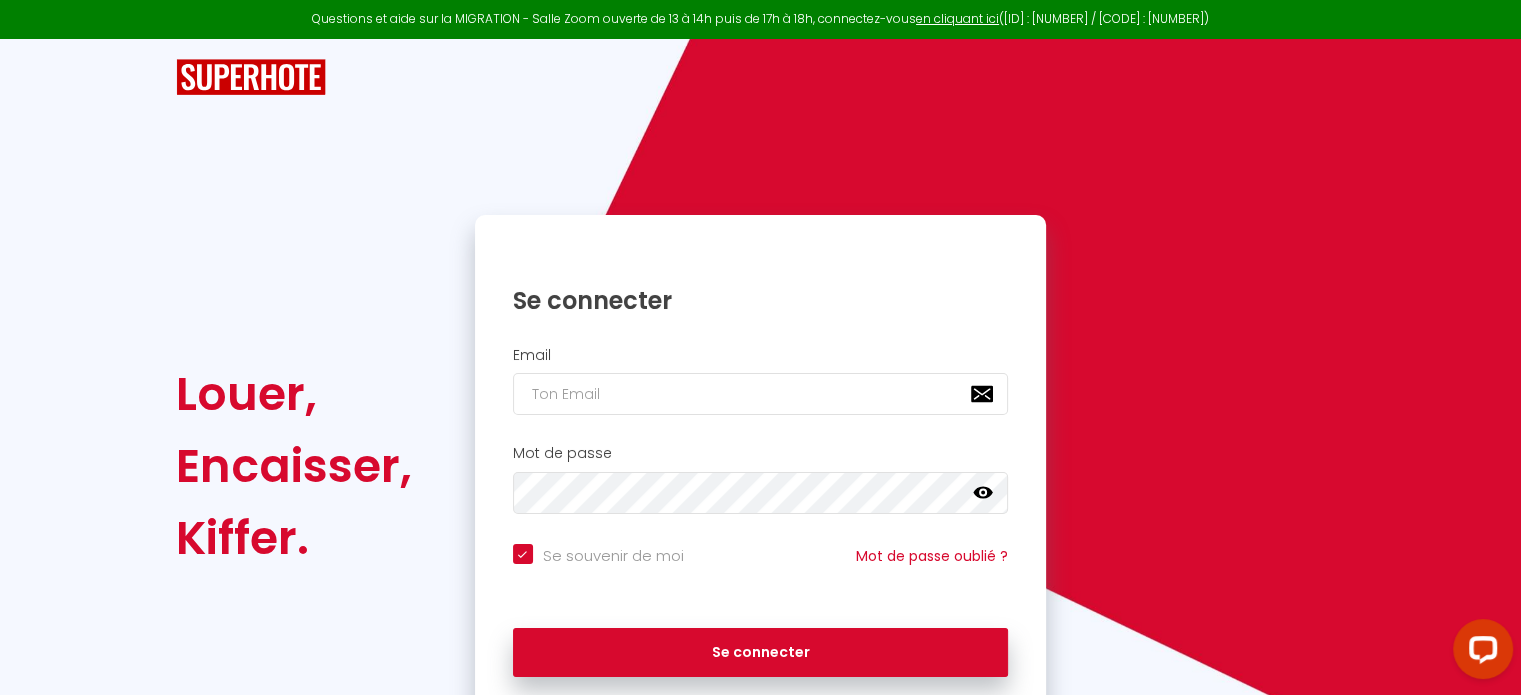 click at bounding box center [761, 394] 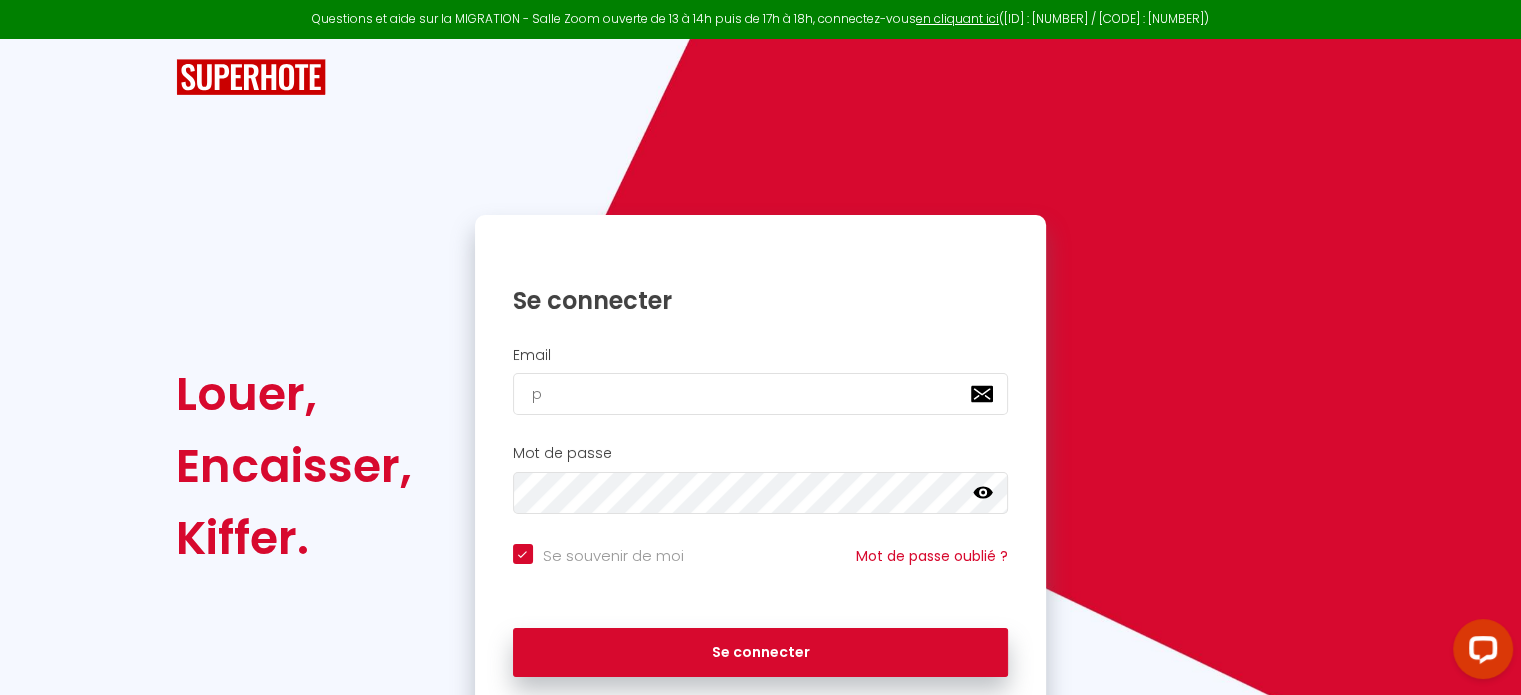 checkbox on "true" 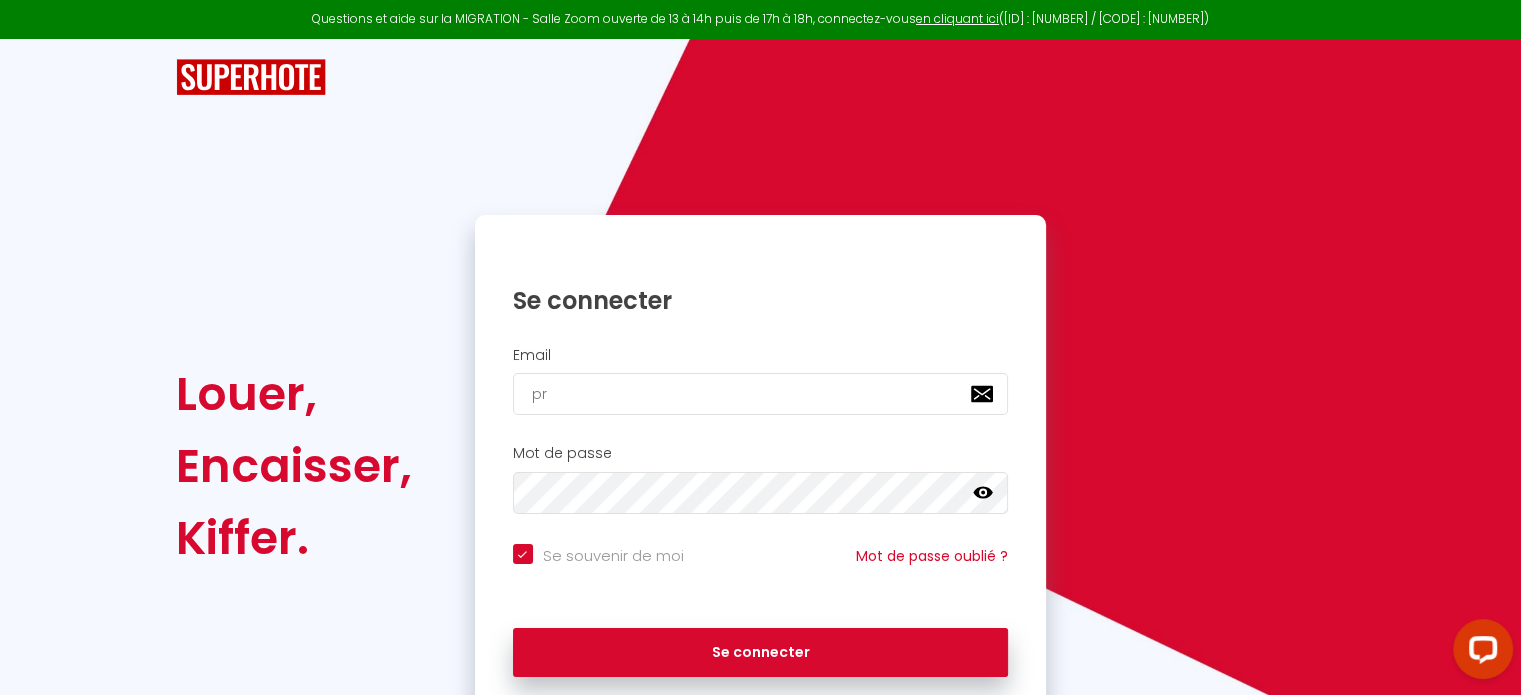 checkbox on "true" 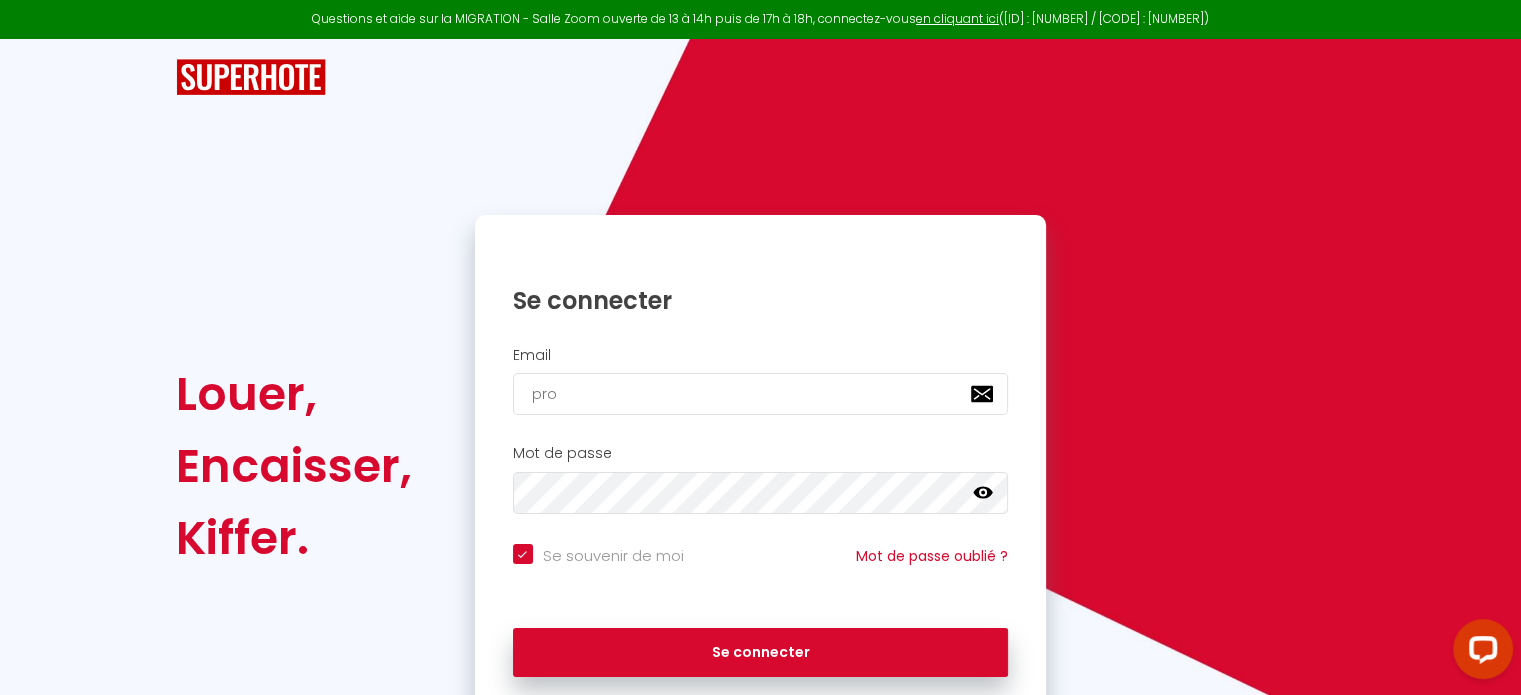 checkbox on "true" 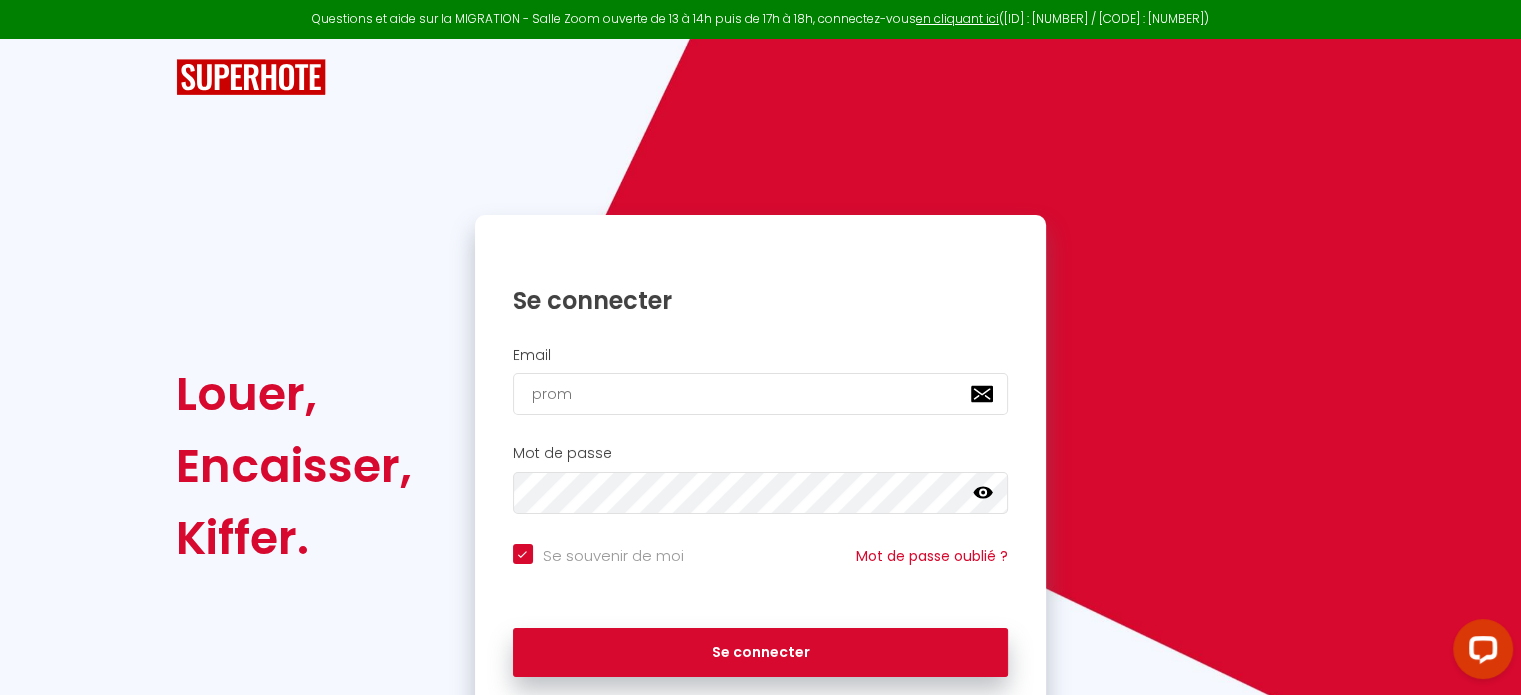 checkbox on "true" 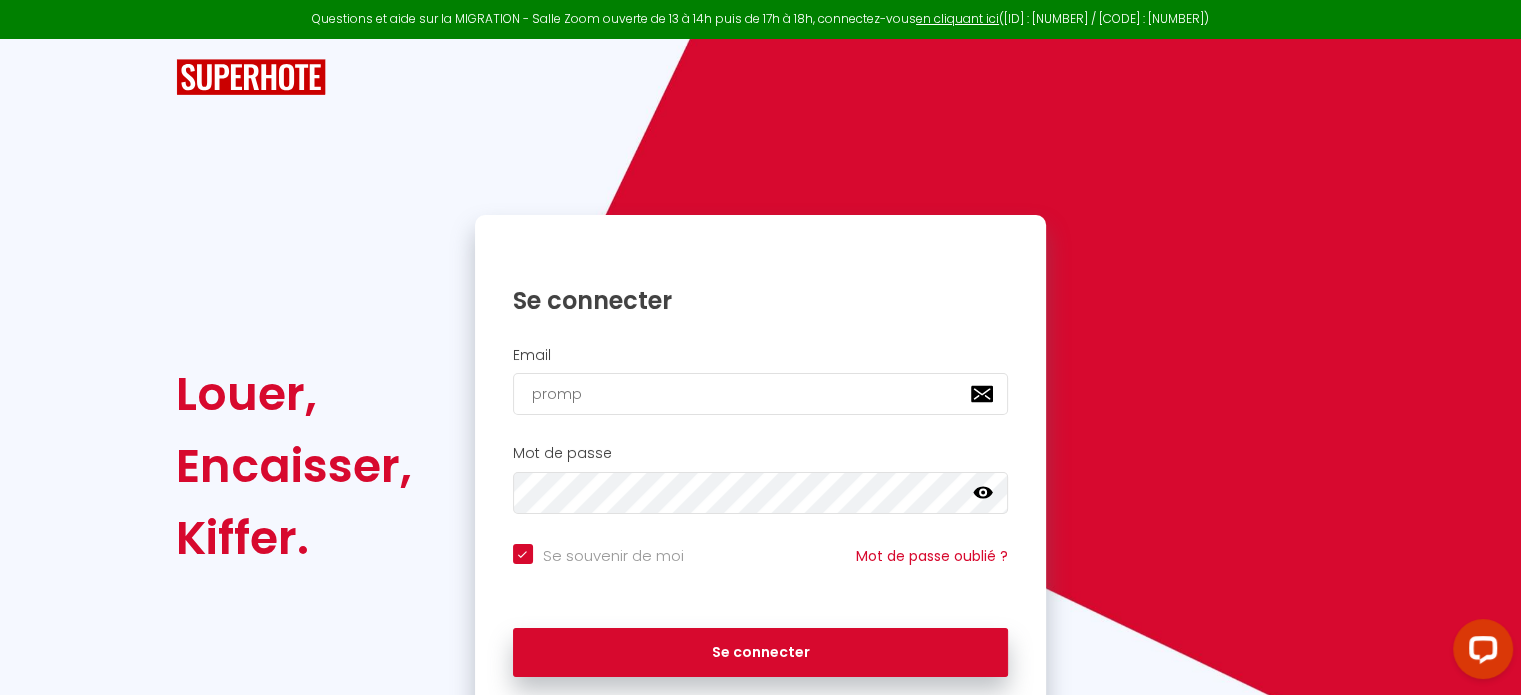 checkbox on "true" 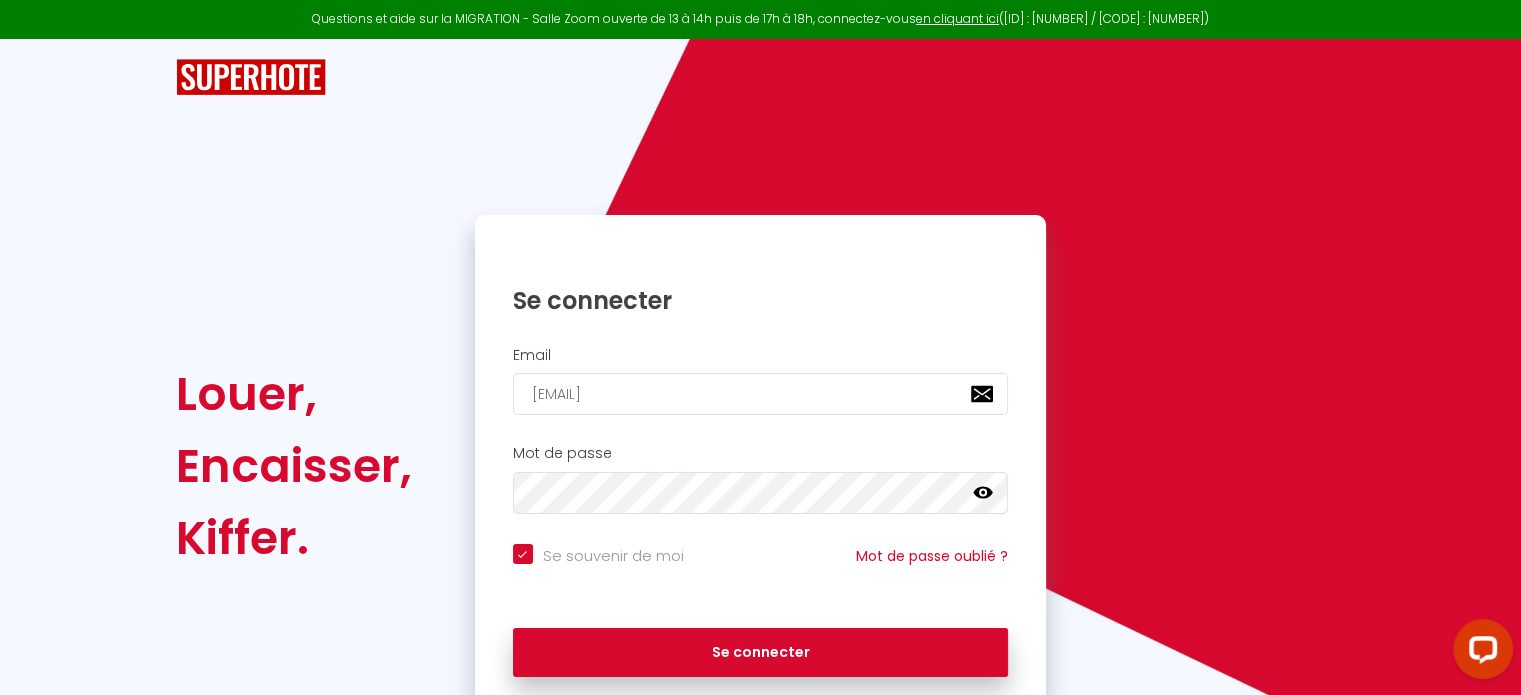checkbox on "true" 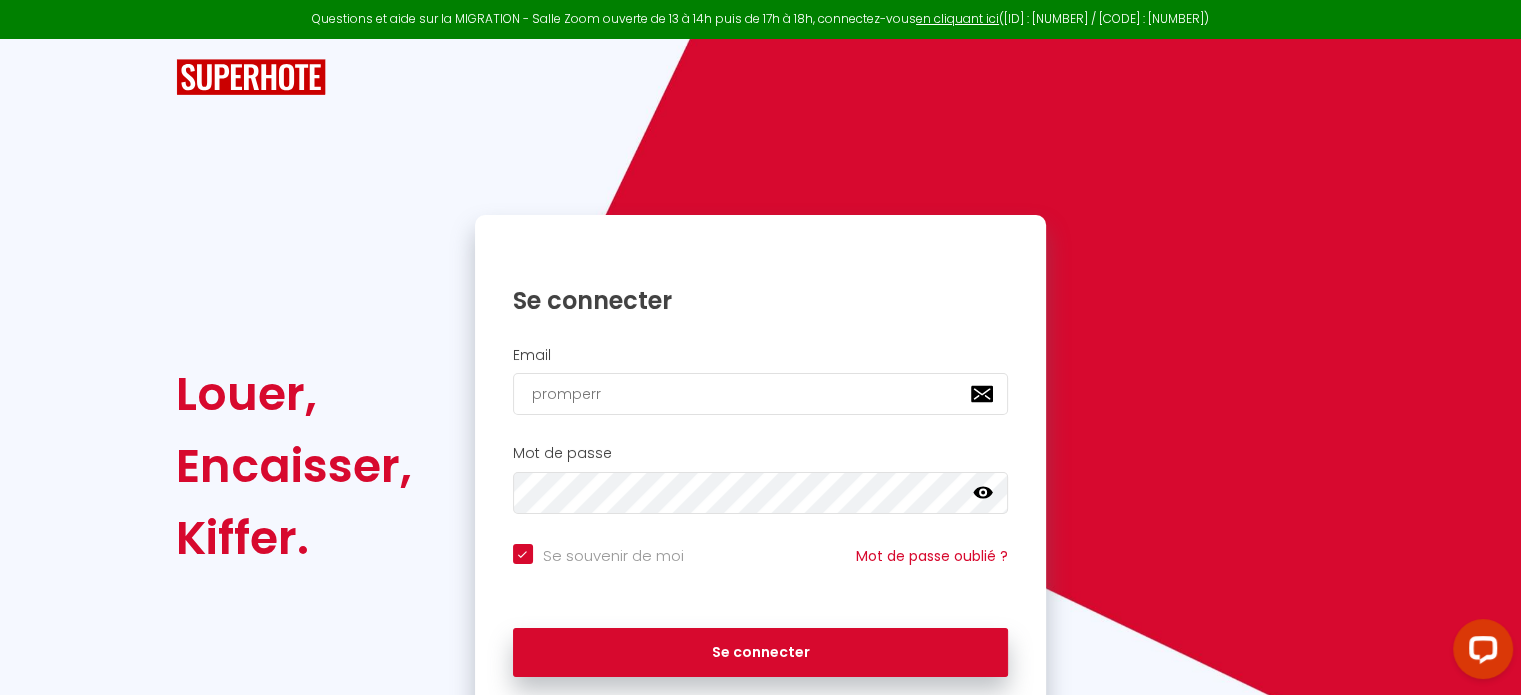 checkbox on "true" 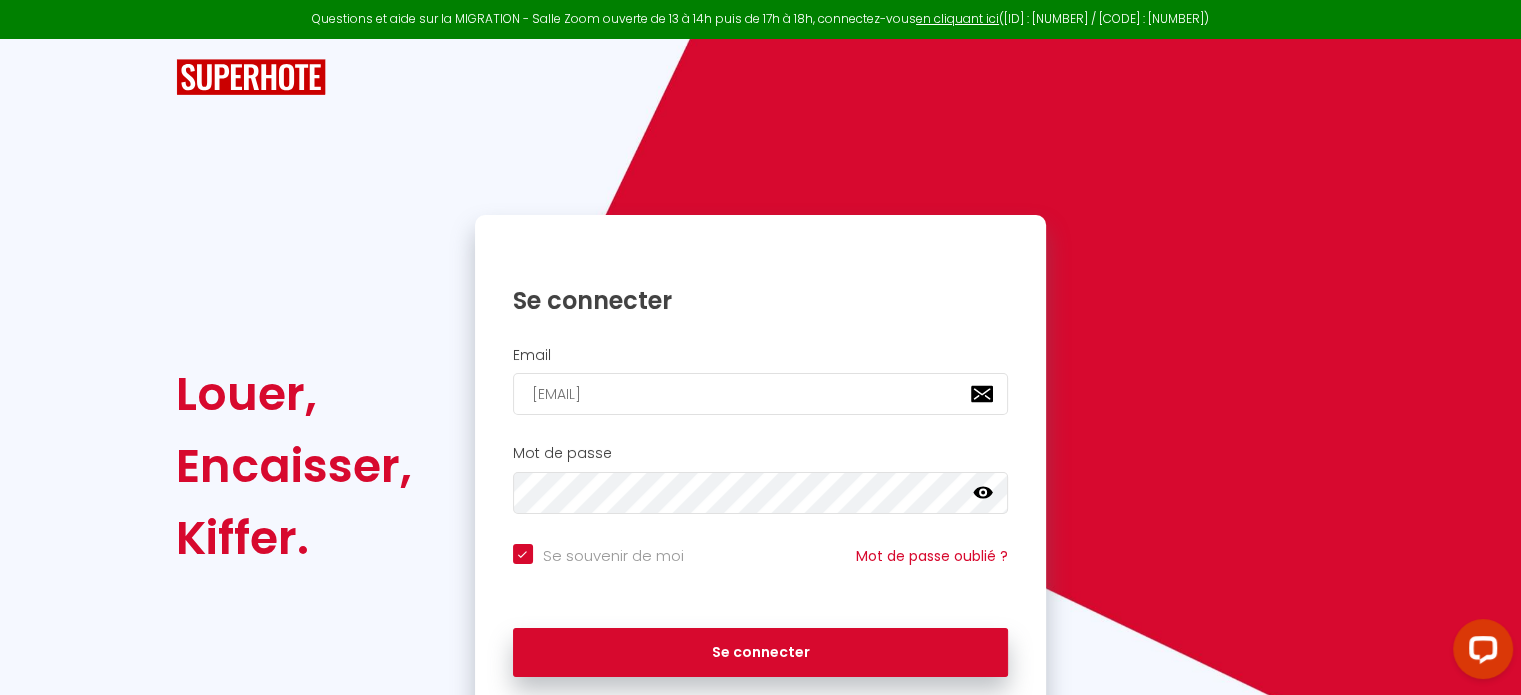 checkbox on "true" 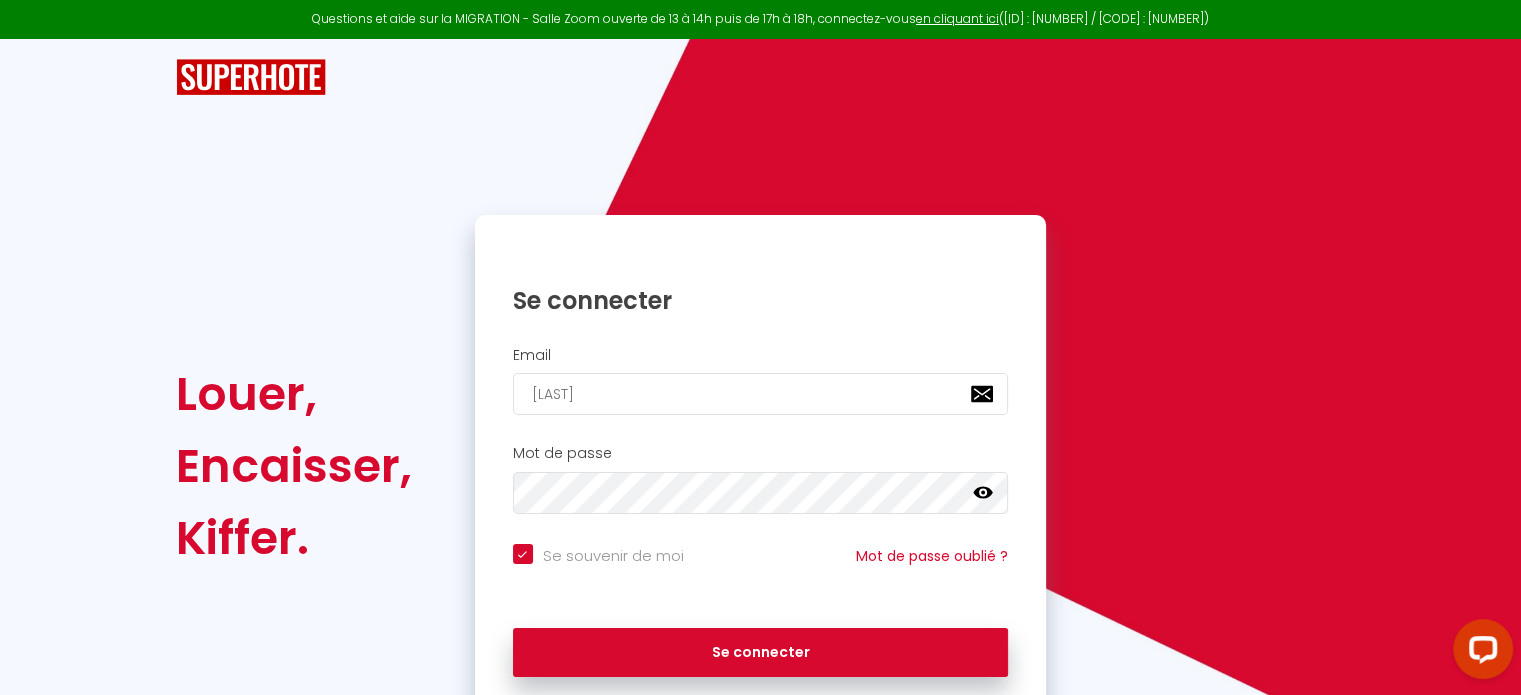 checkbox on "true" 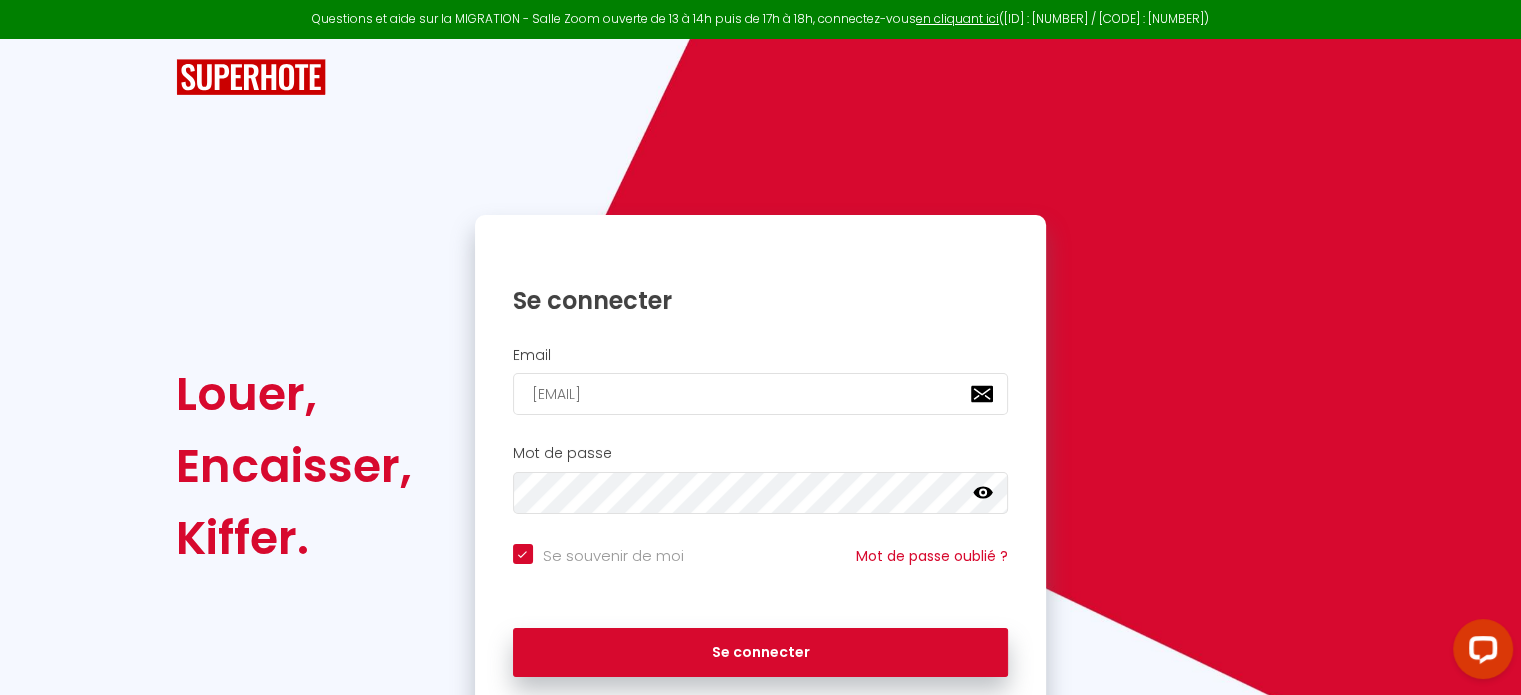 checkbox on "true" 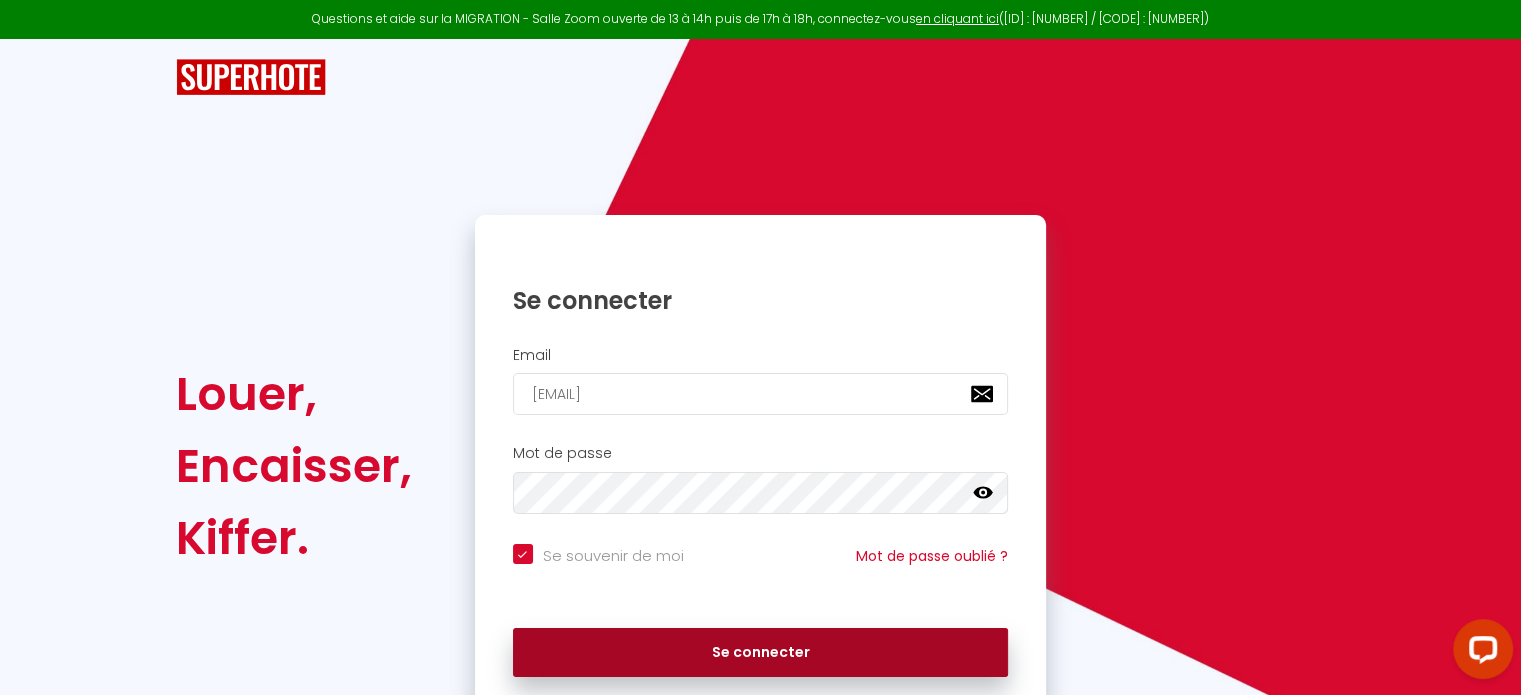 type on "[EMAIL]" 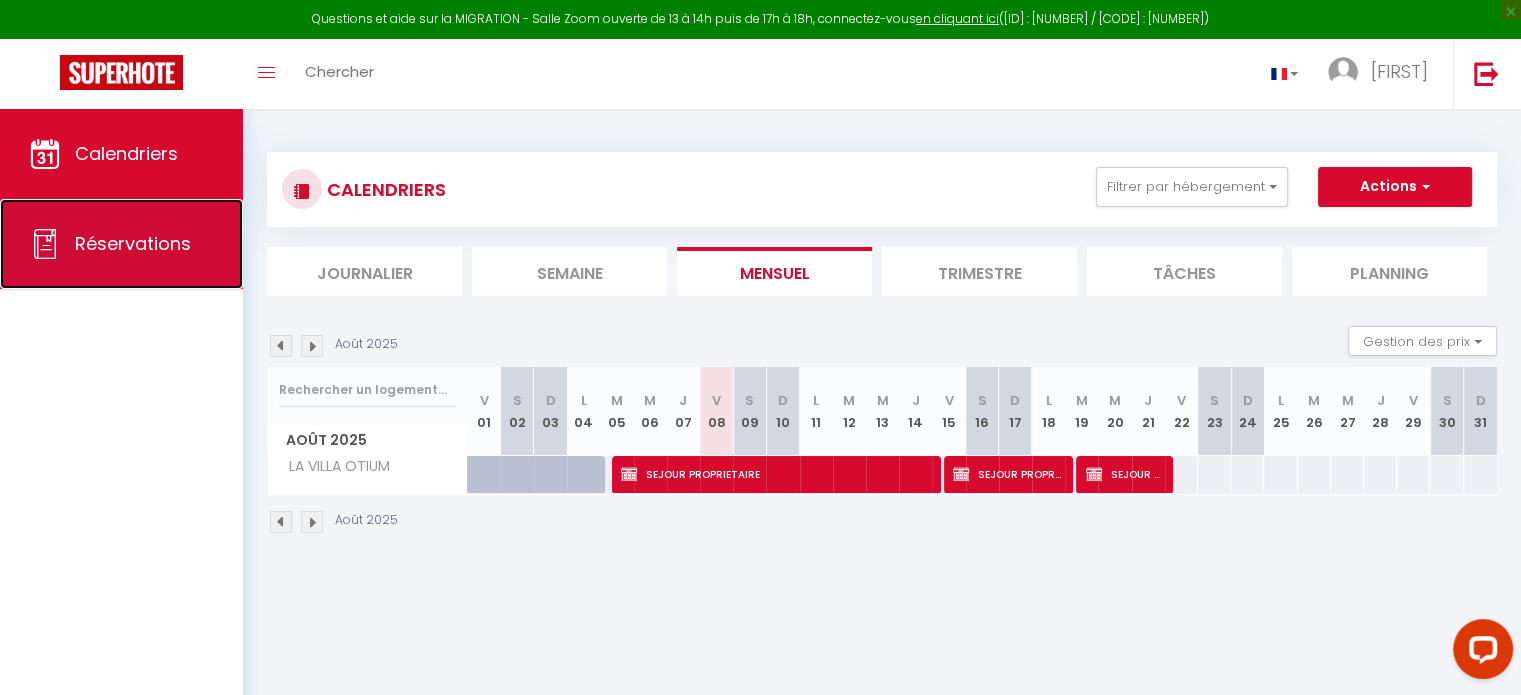 click on "Réservations" at bounding box center (133, 243) 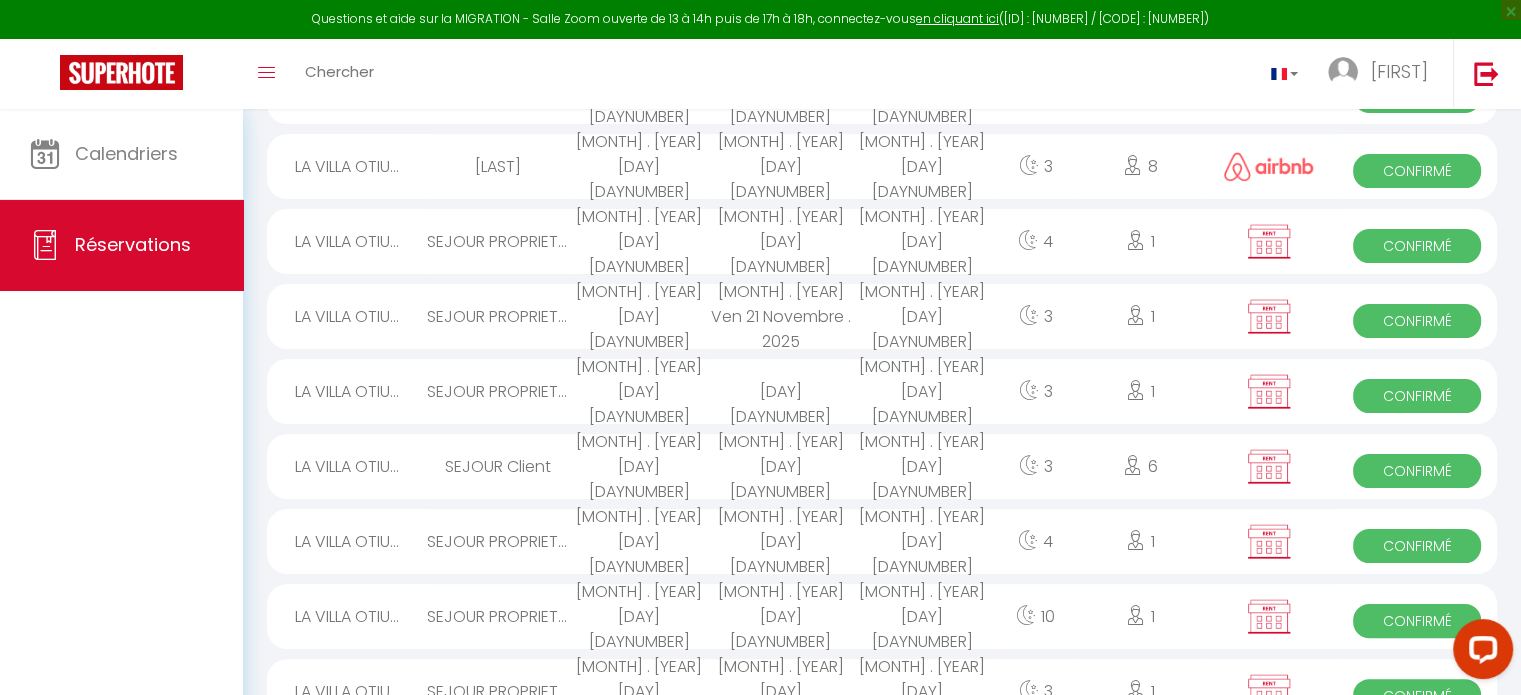 scroll, scrollTop: 340, scrollLeft: 0, axis: vertical 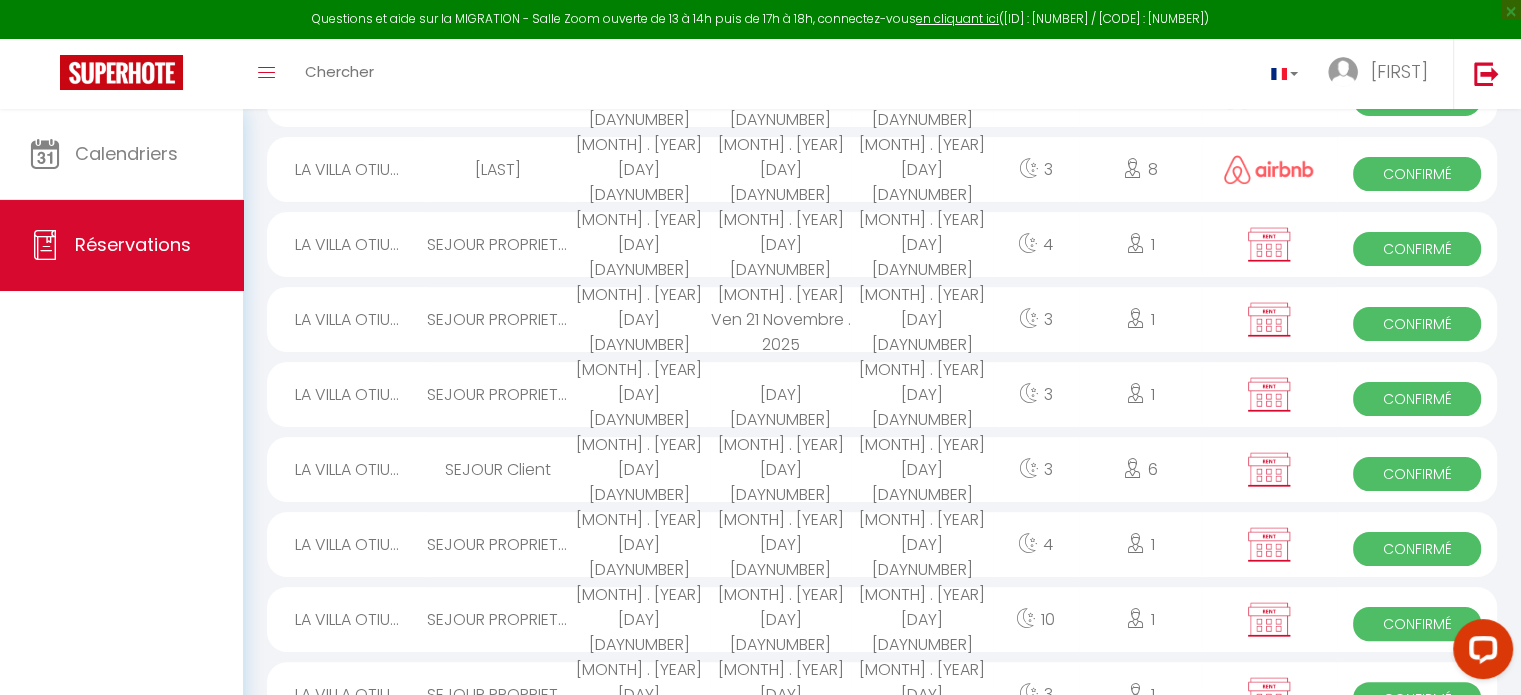 click on "LA VILLA OTIU..." at bounding box center (347, 469) 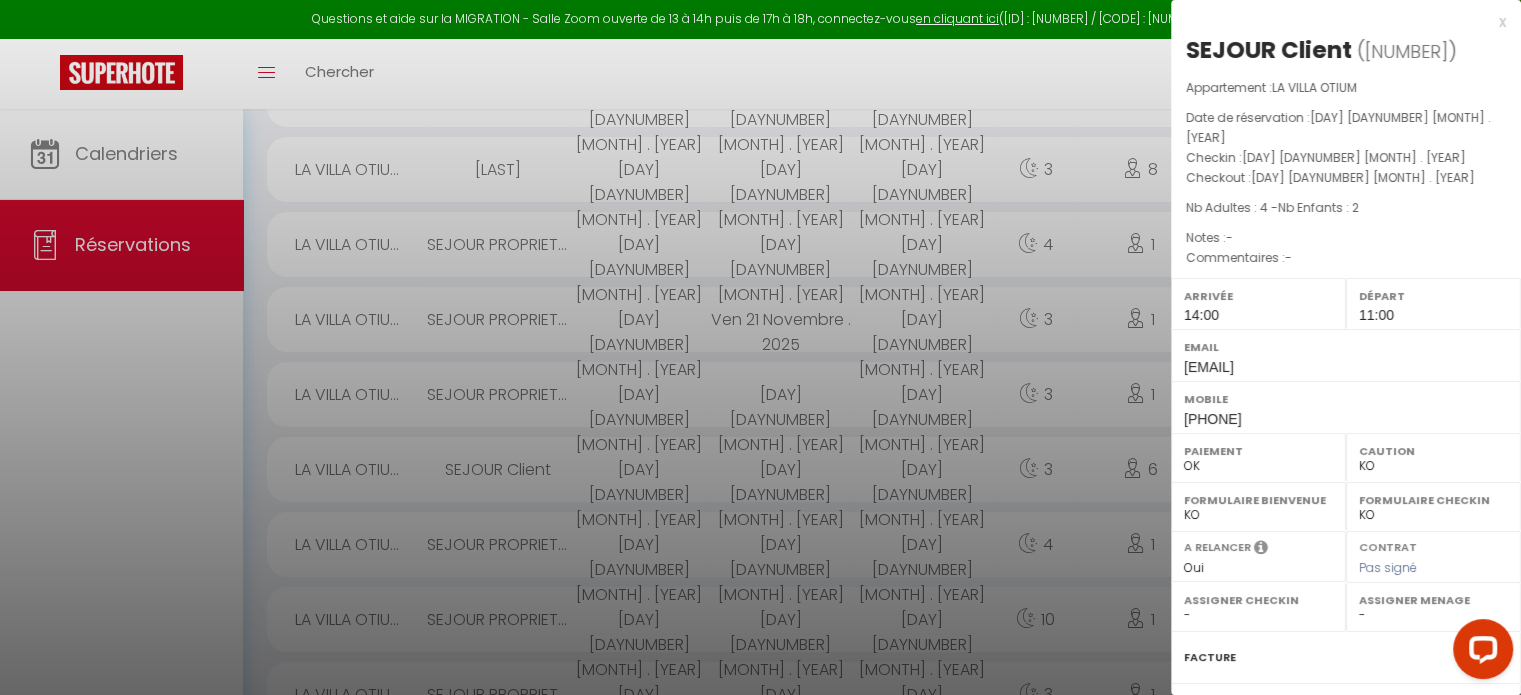 select on "8047" 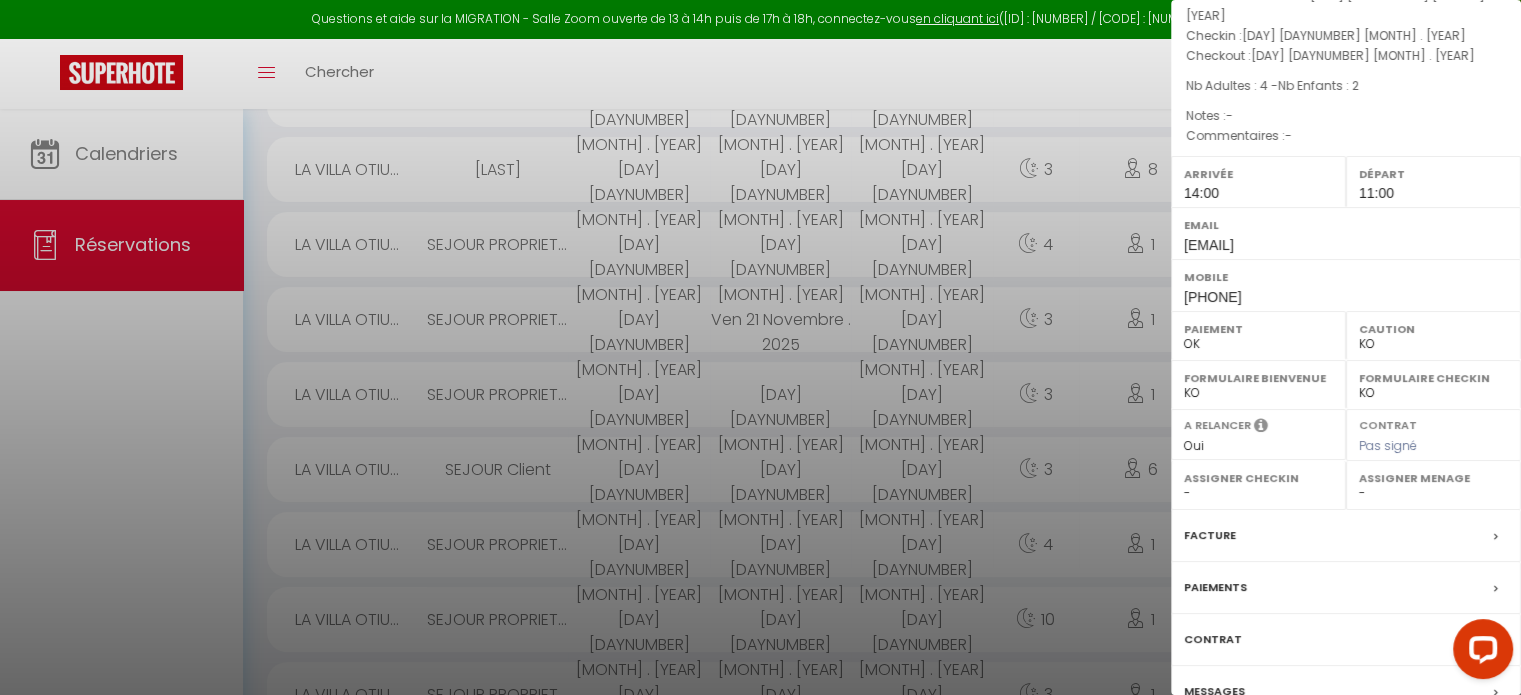 scroll, scrollTop: 132, scrollLeft: 0, axis: vertical 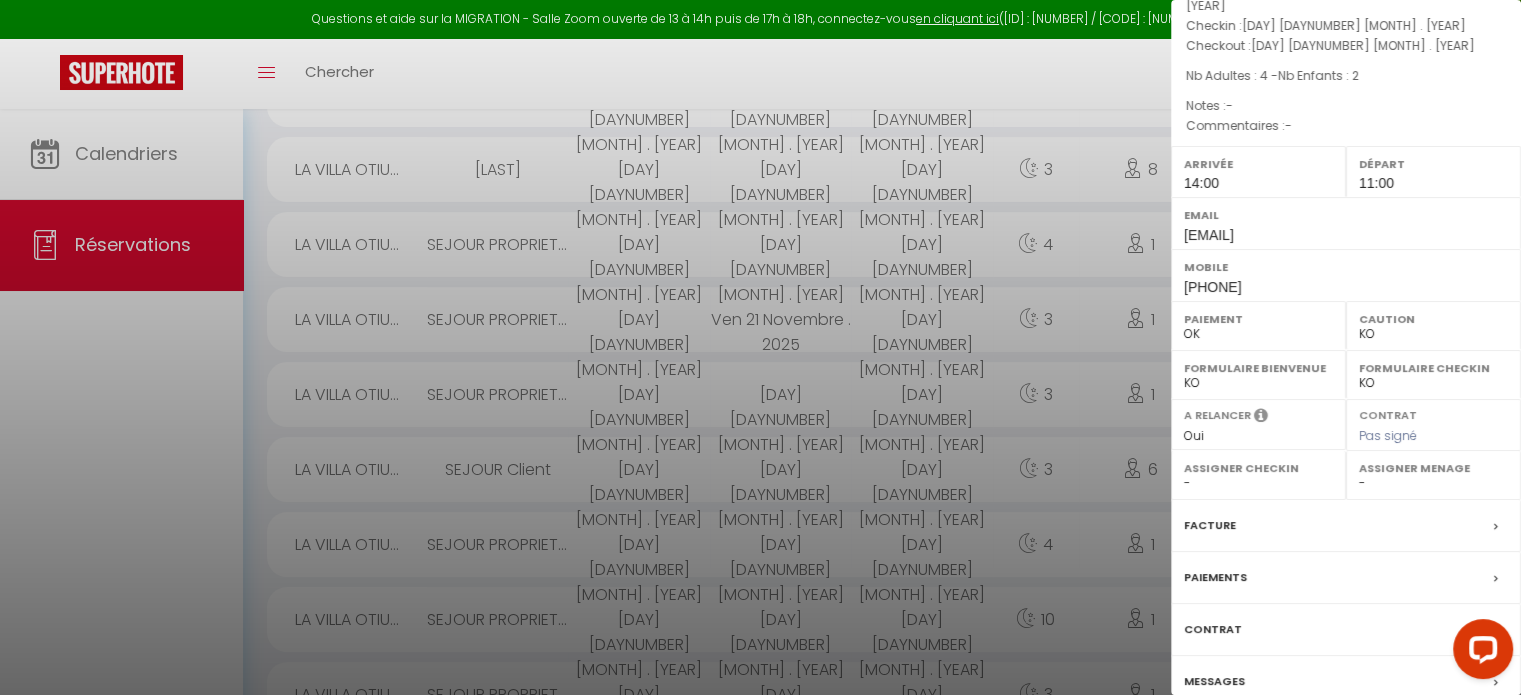 click on "Facture" at bounding box center (1346, 526) 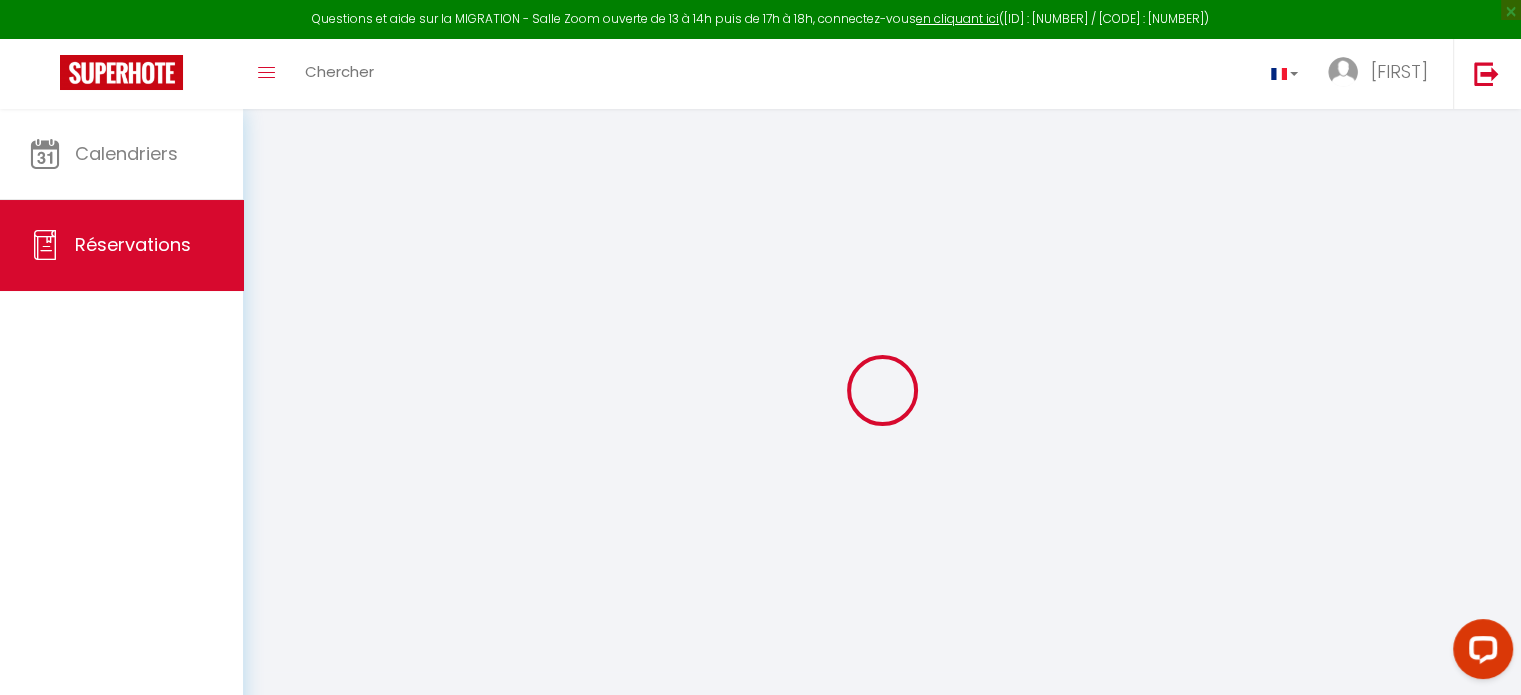 select 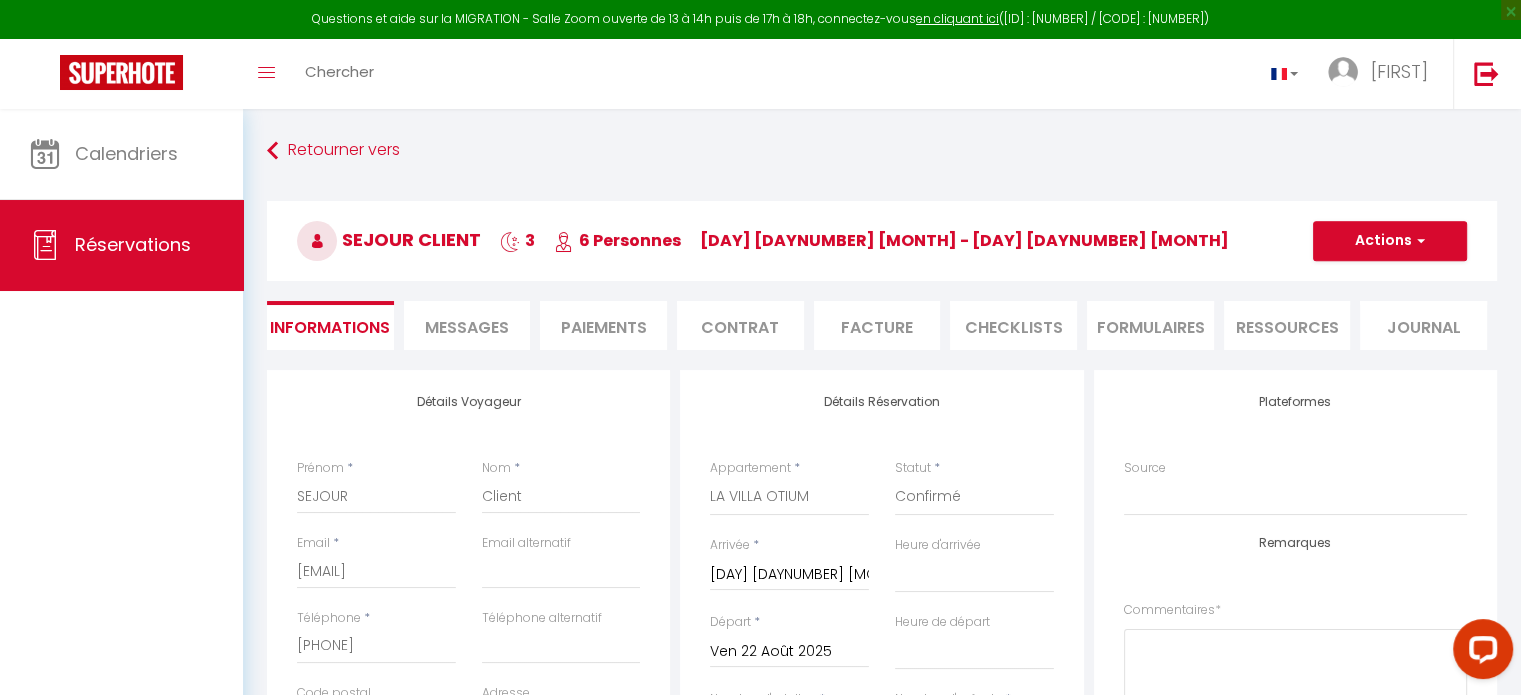 select 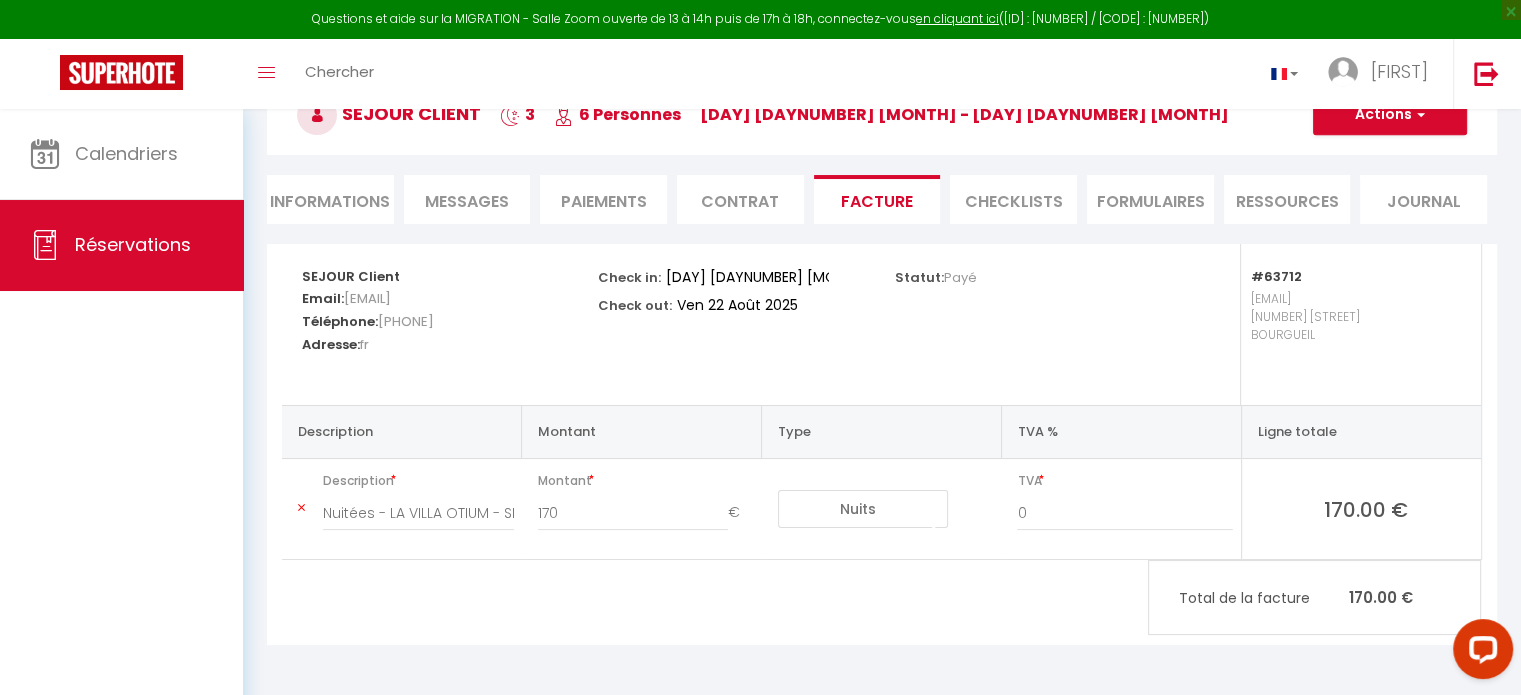 select on "not_cancelled" 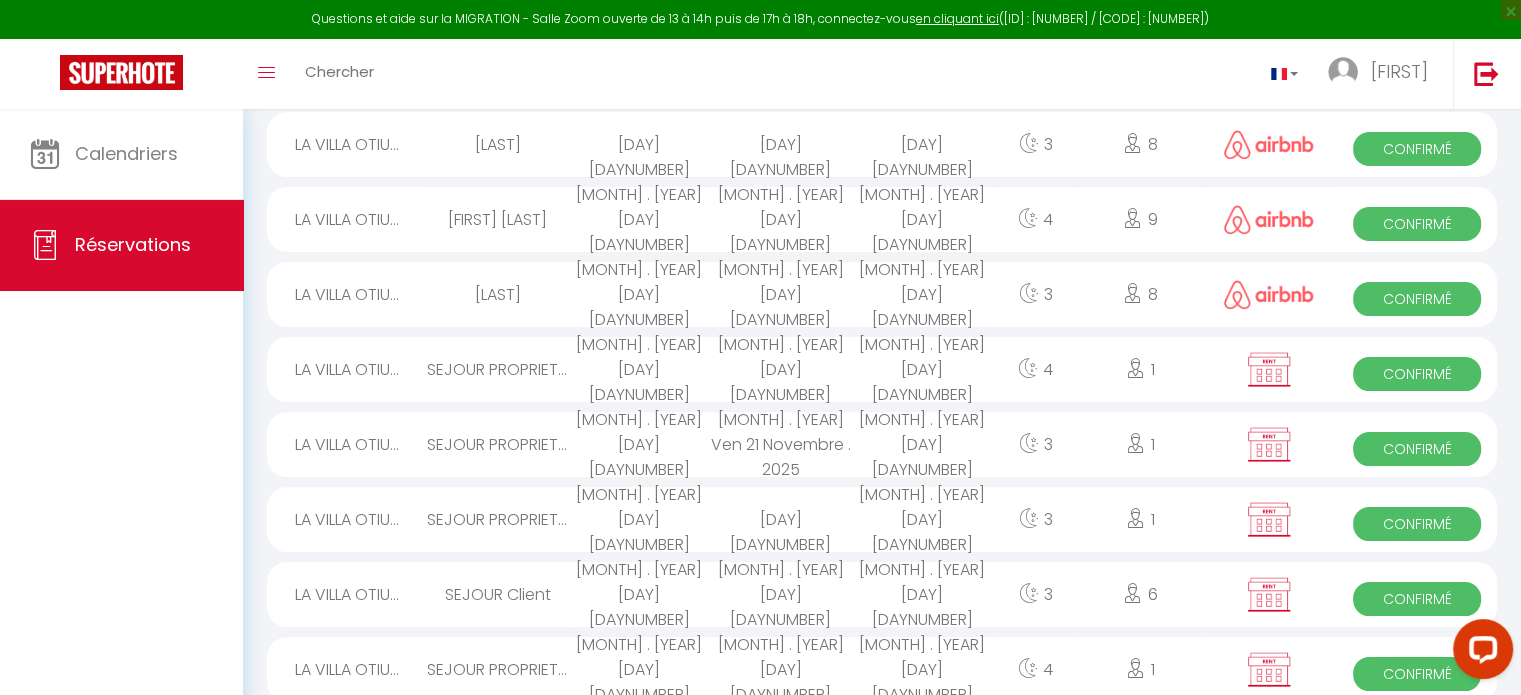 scroll, scrollTop: 324, scrollLeft: 0, axis: vertical 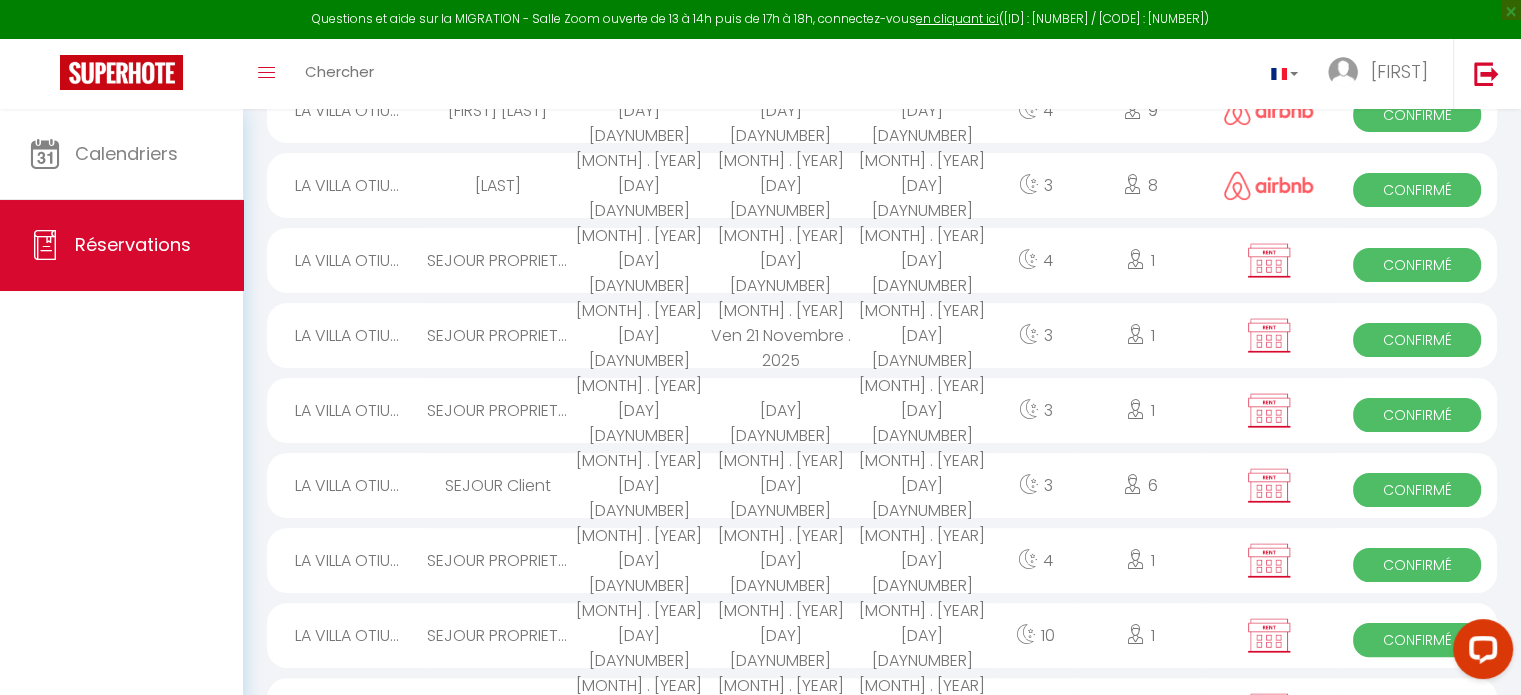 click on "LA VILLA OTIU..." at bounding box center (347, 485) 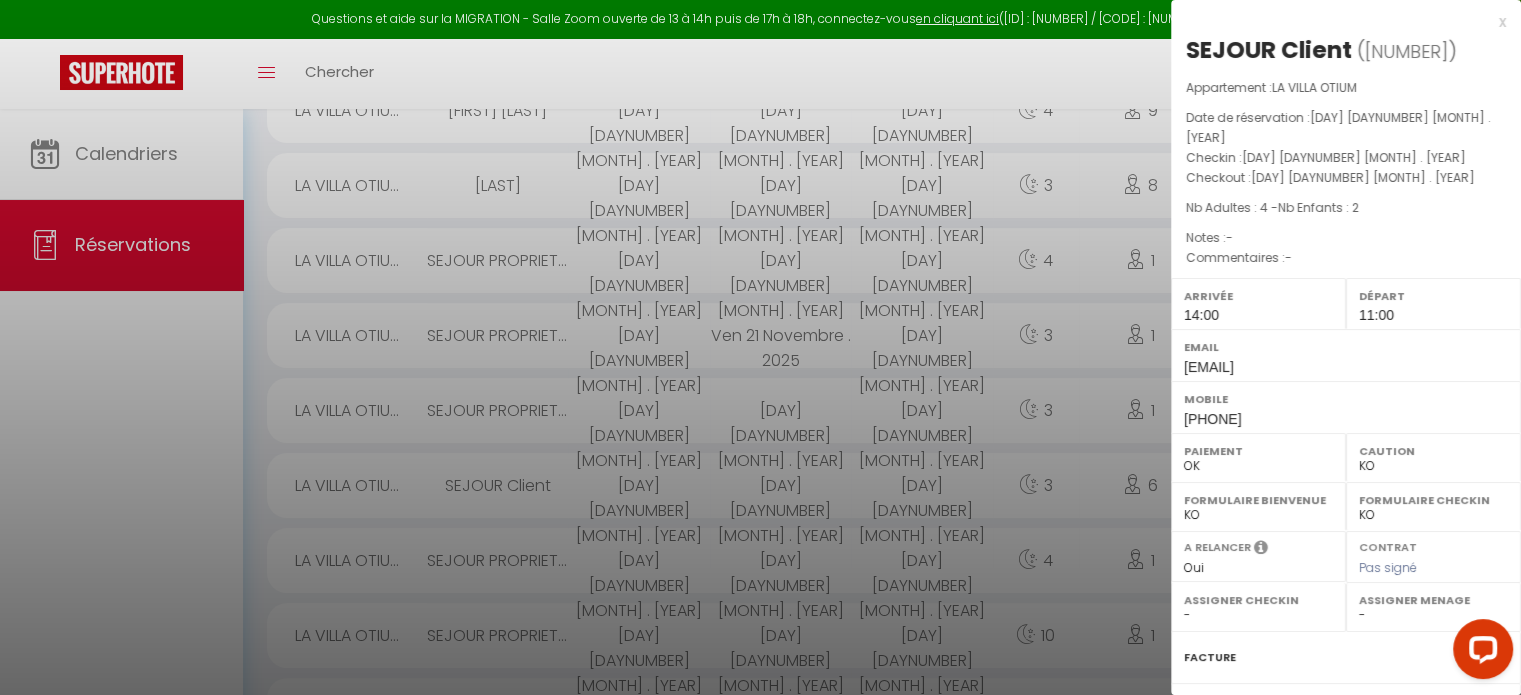 select on "8047" 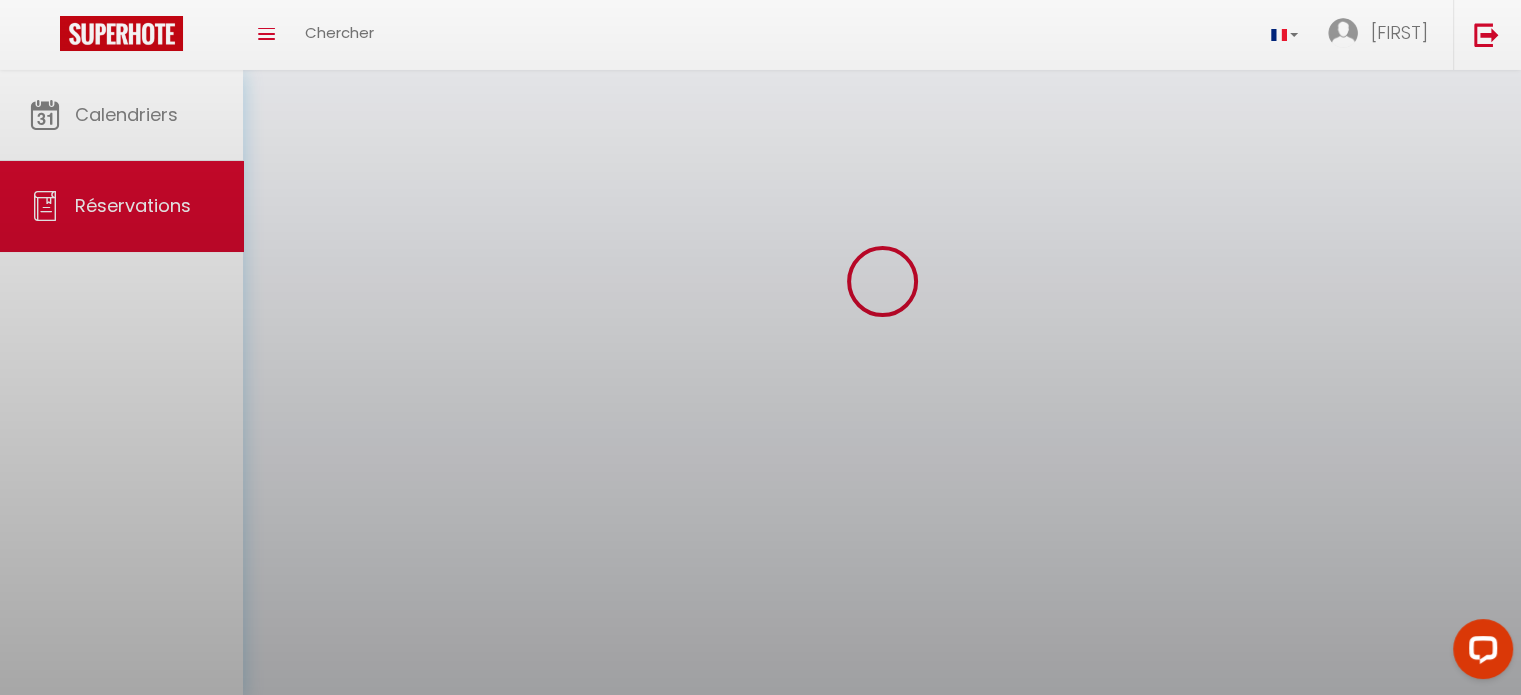 scroll, scrollTop: 0, scrollLeft: 0, axis: both 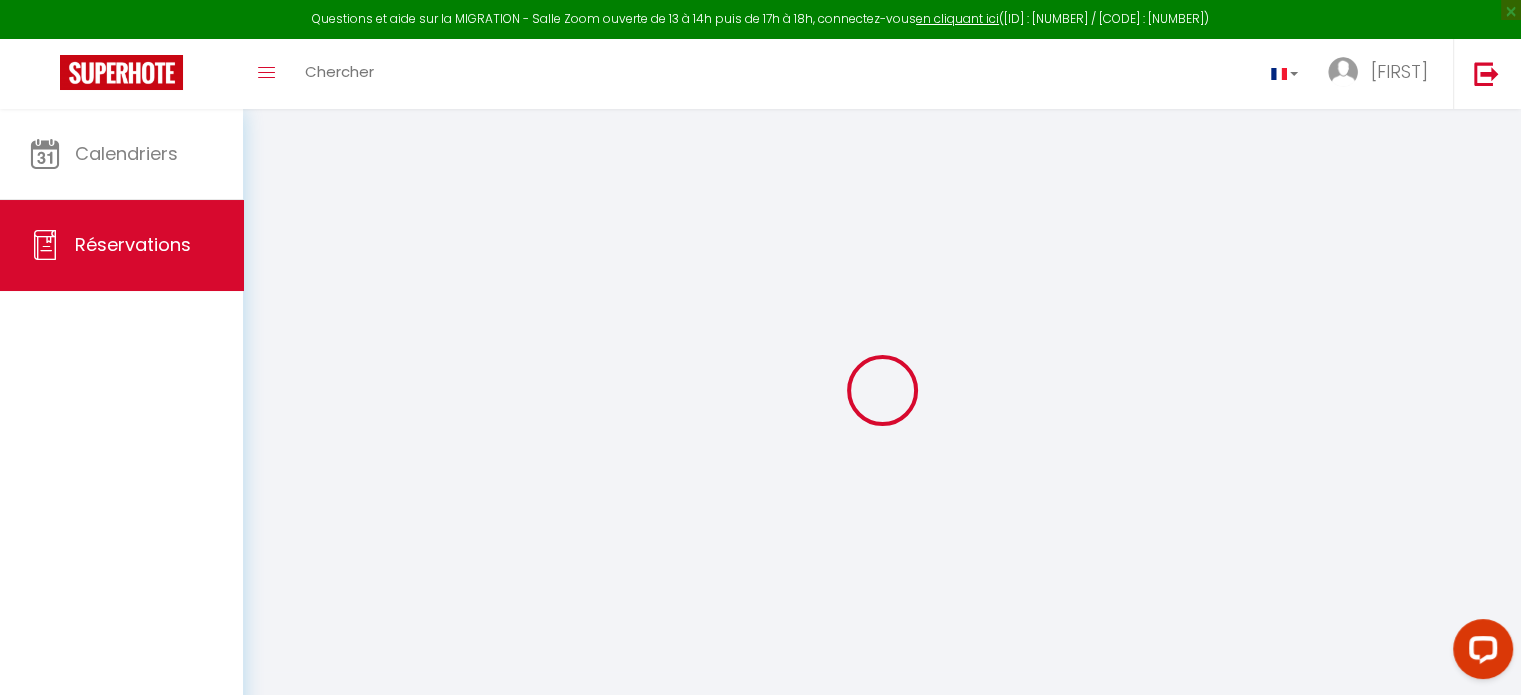 select 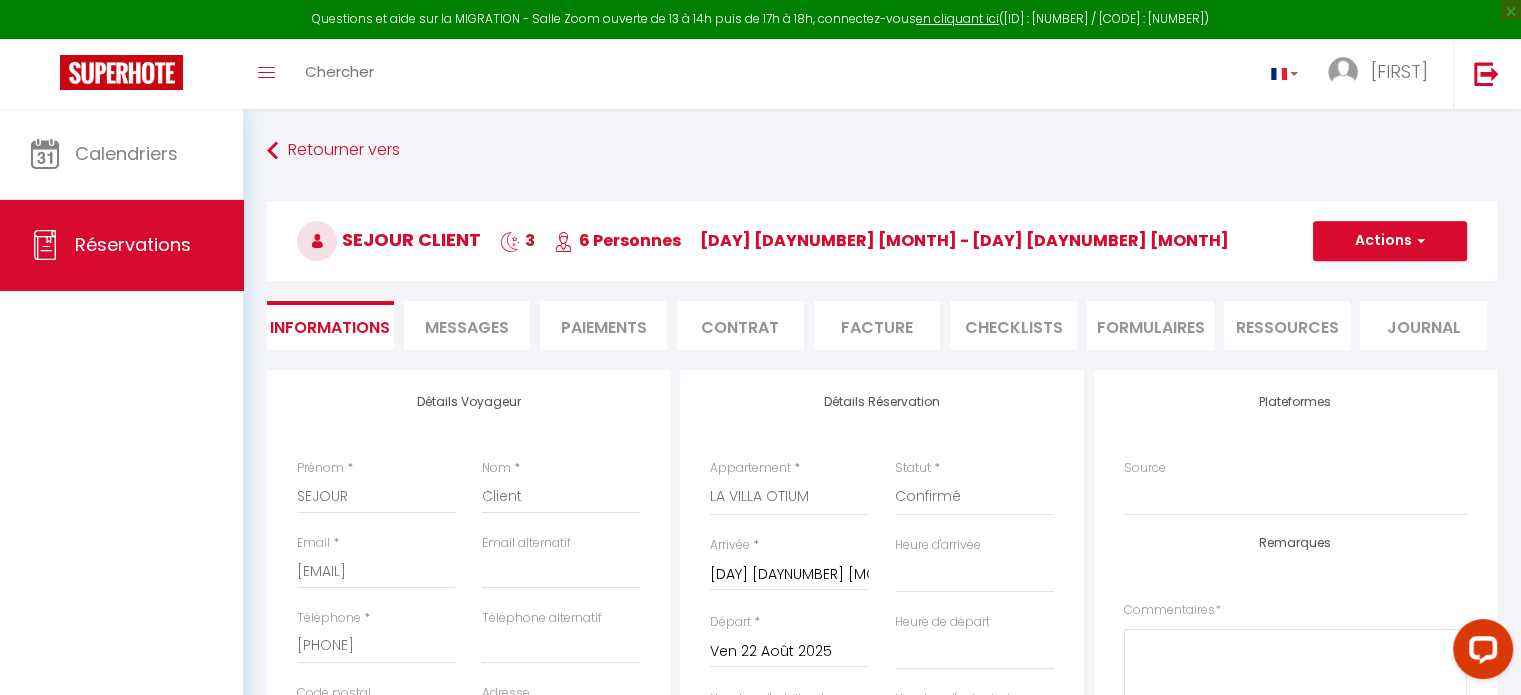 select 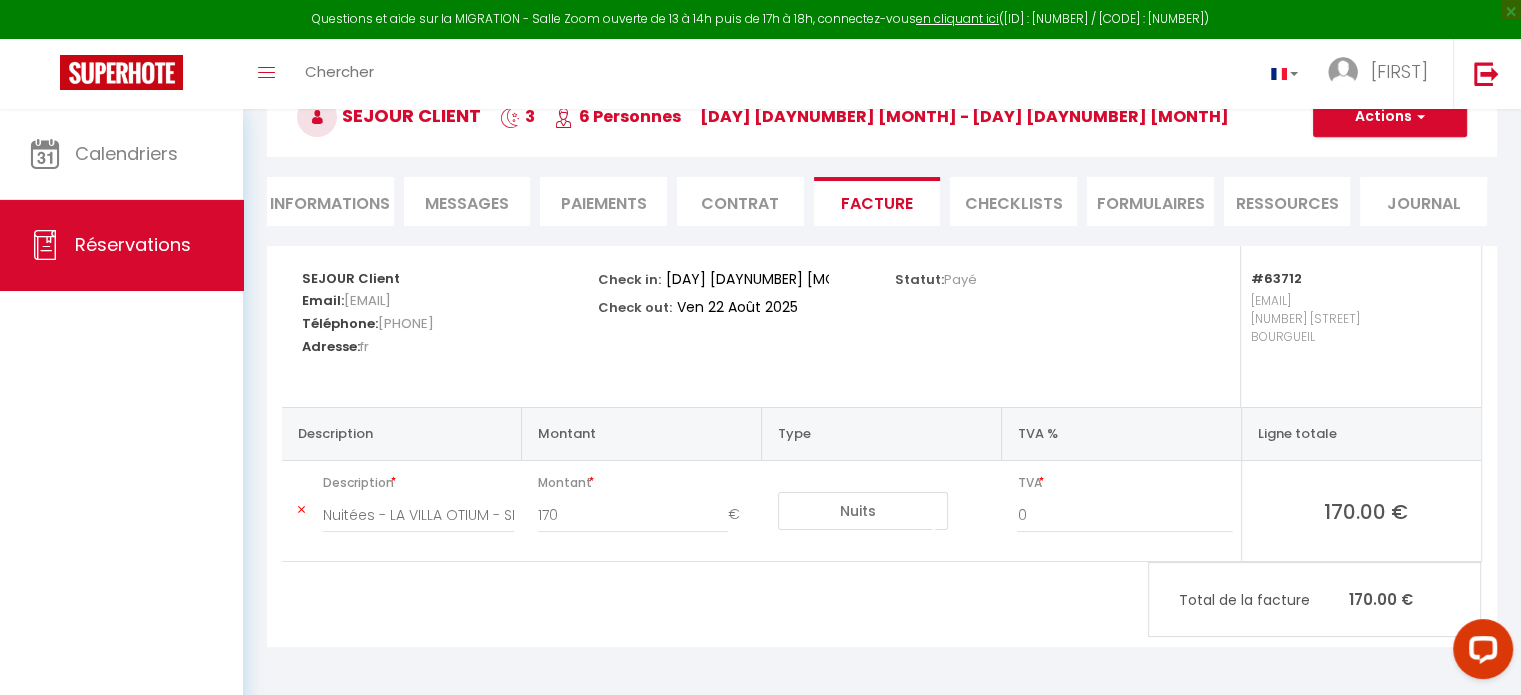 scroll, scrollTop: 0, scrollLeft: 0, axis: both 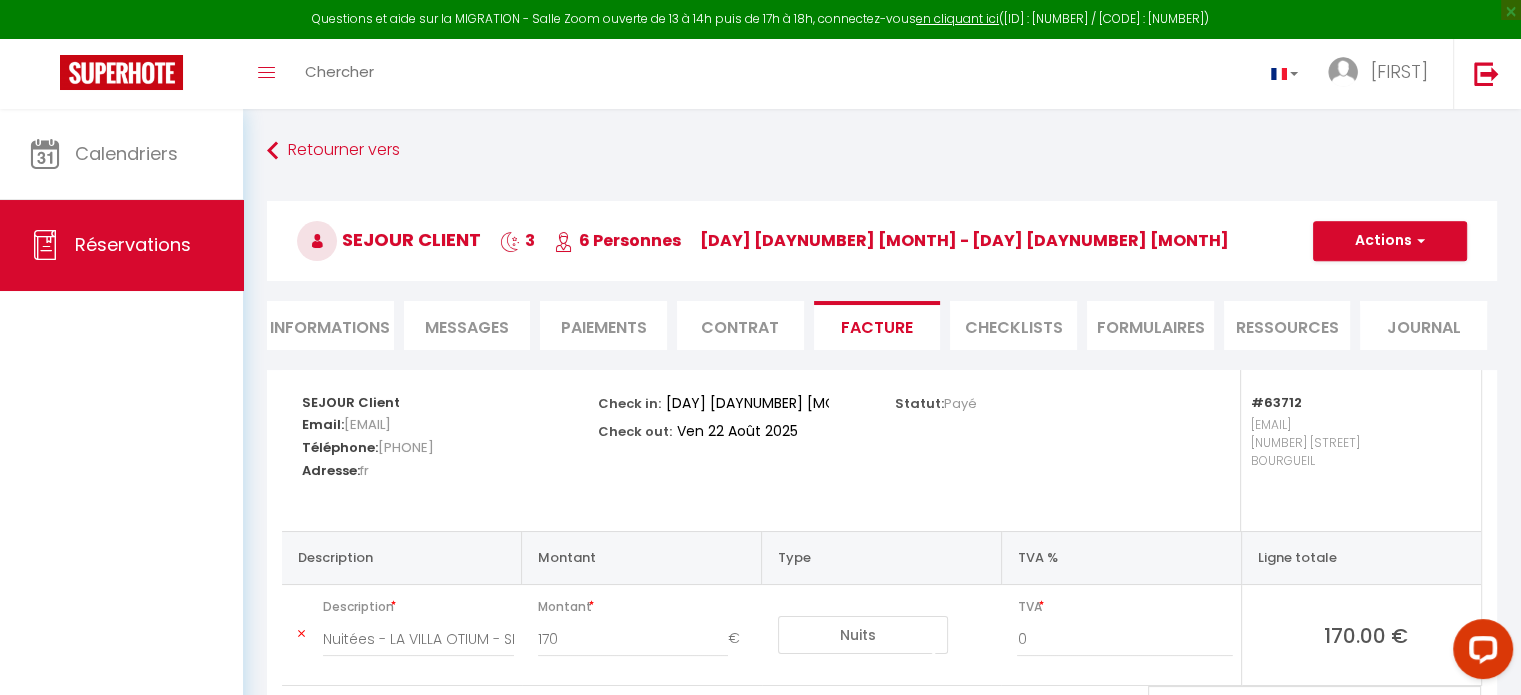 click on "Paiements" at bounding box center (603, 325) 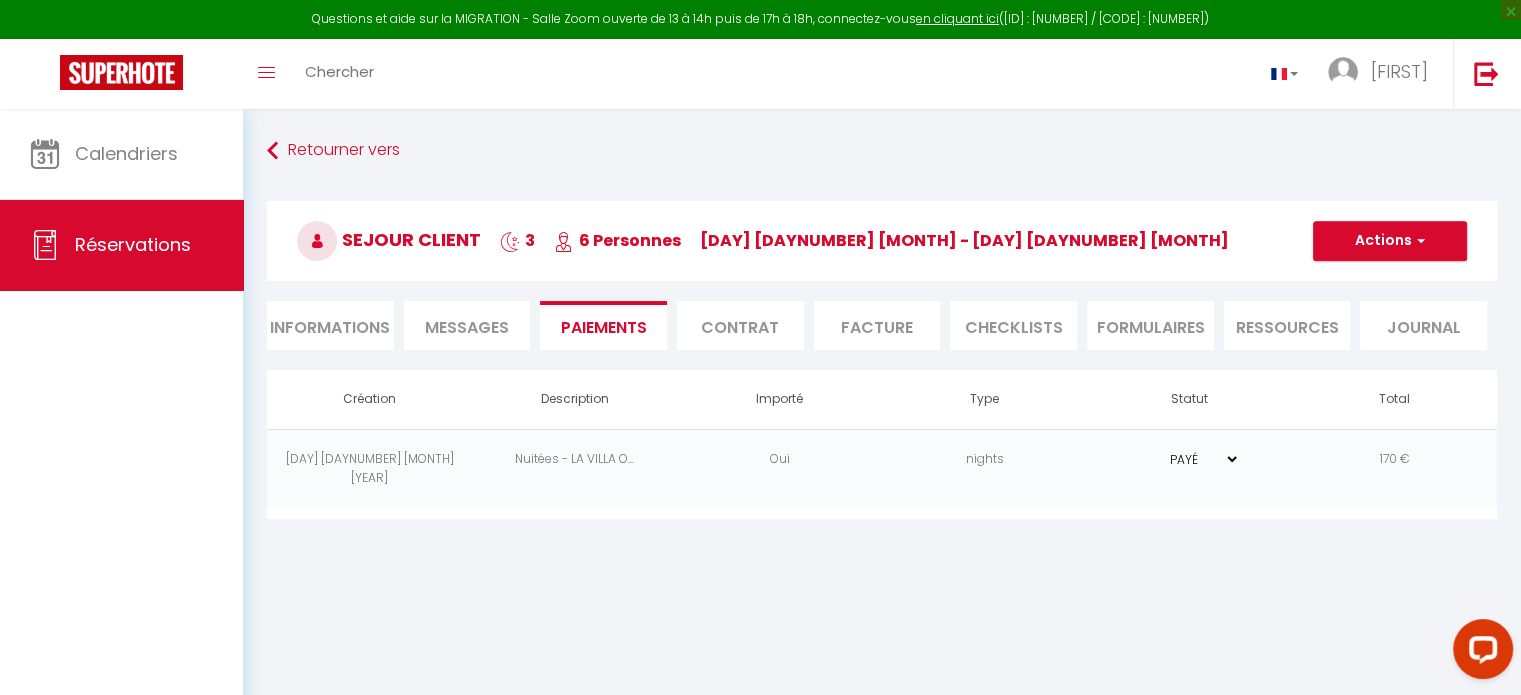 click on "PAYÉ   EN ATTENTE" at bounding box center [1190, 459] 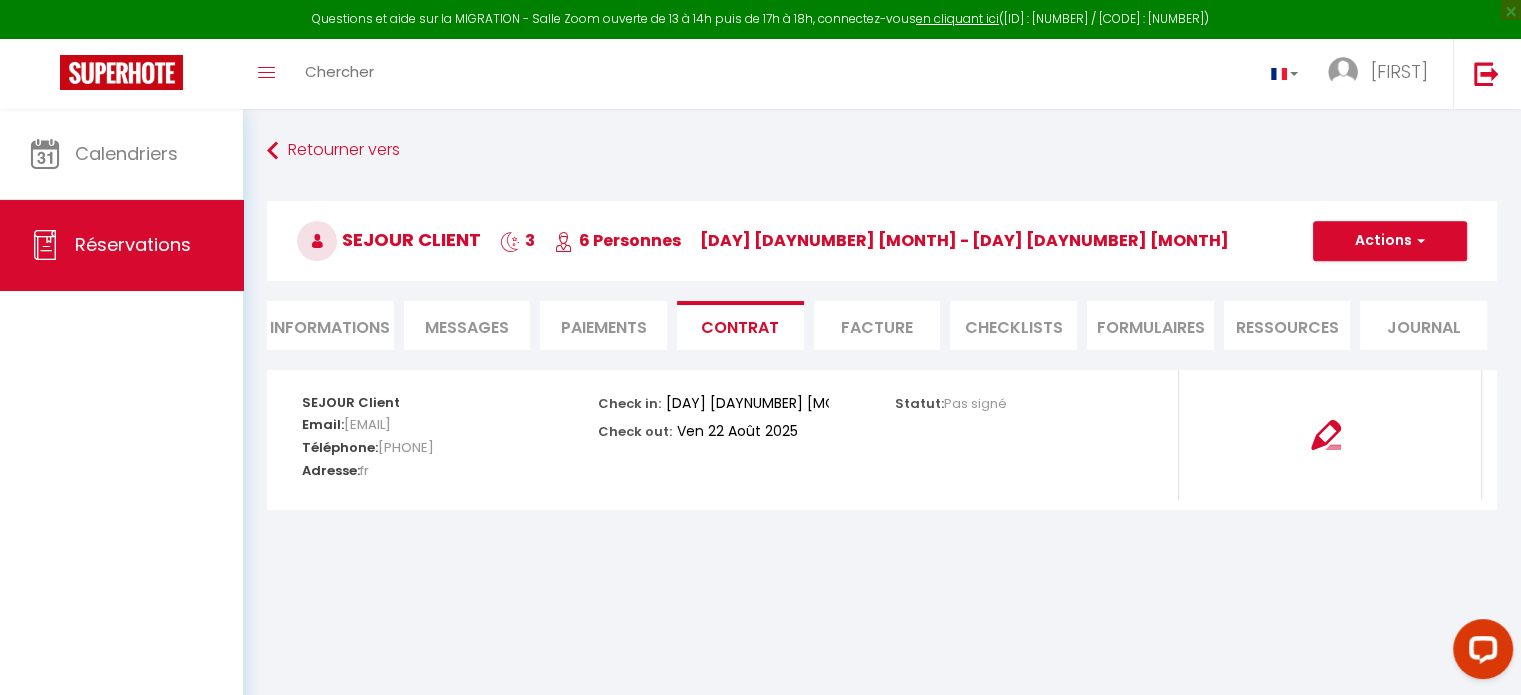 click on "Informations" at bounding box center (330, 325) 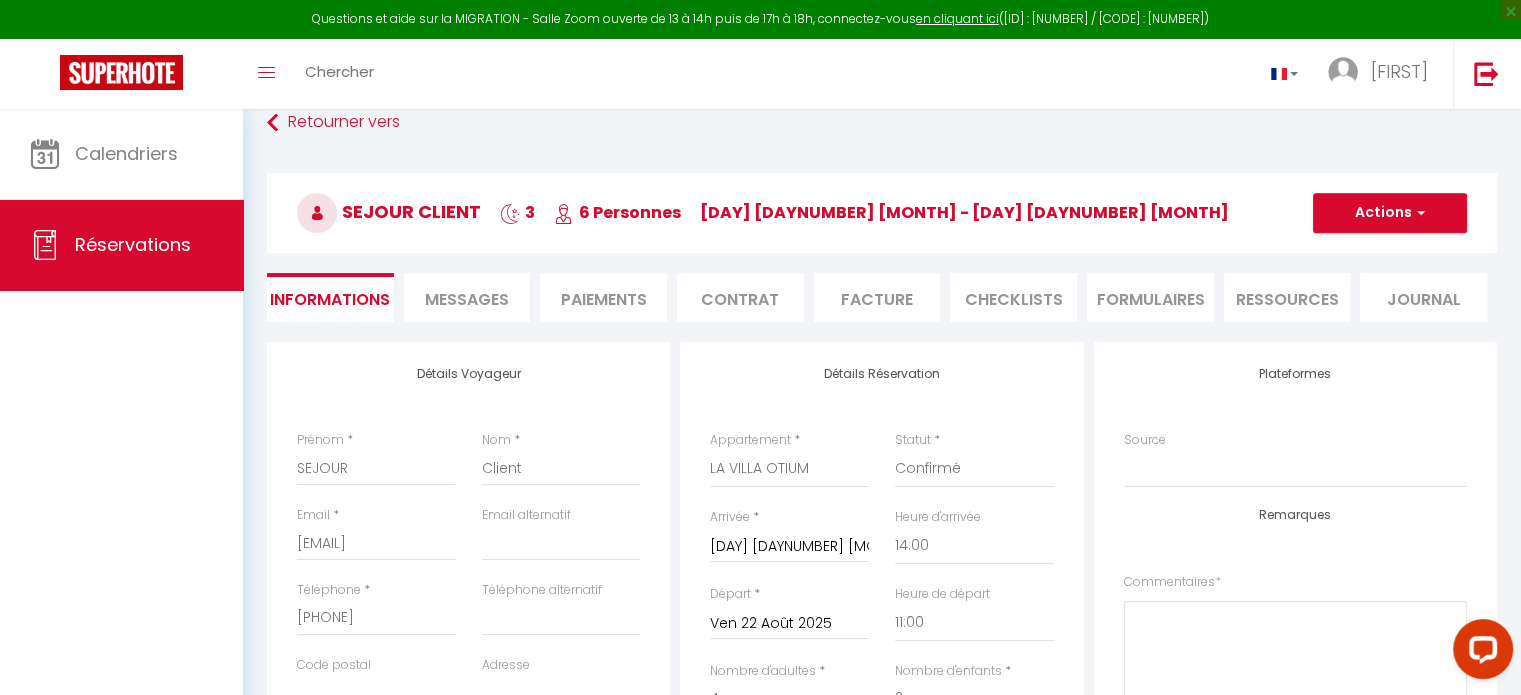 scroll, scrollTop: 27, scrollLeft: 0, axis: vertical 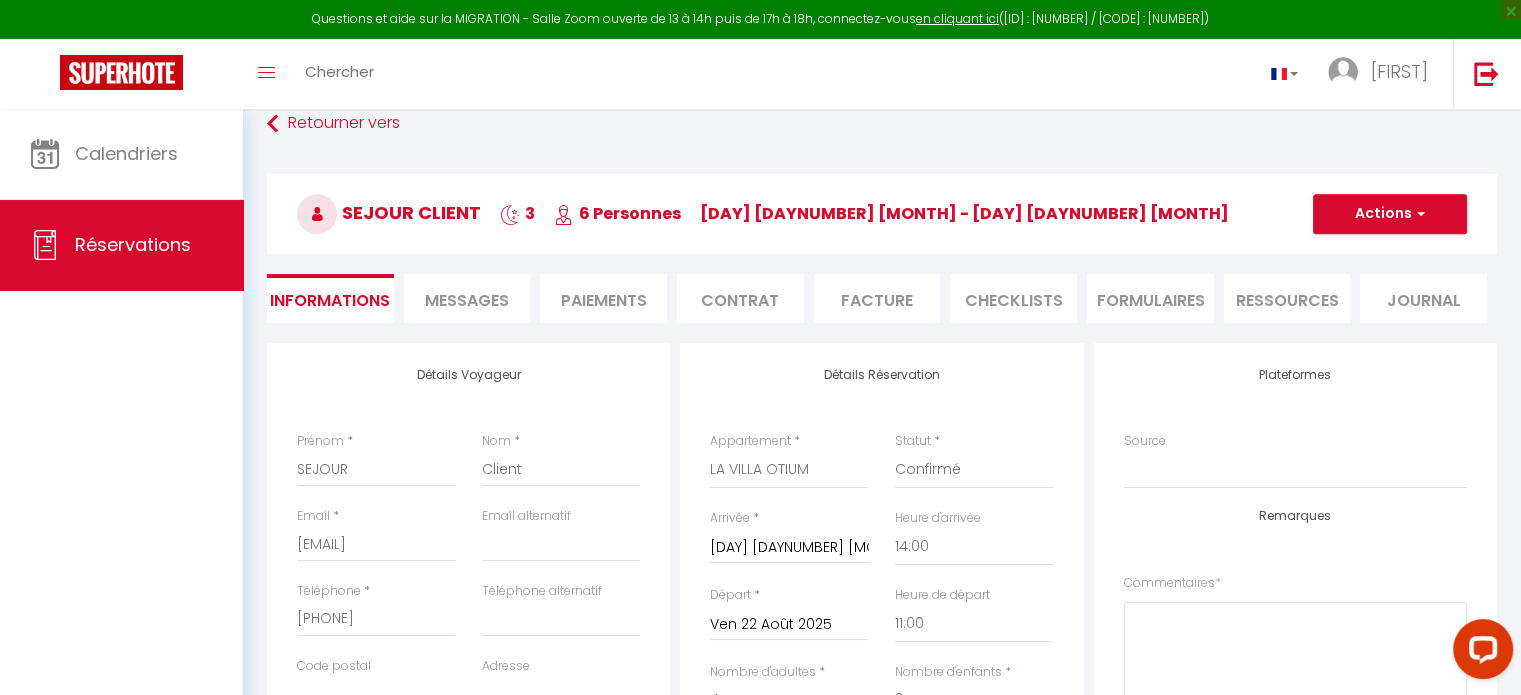 click on "Facture" at bounding box center [877, 298] 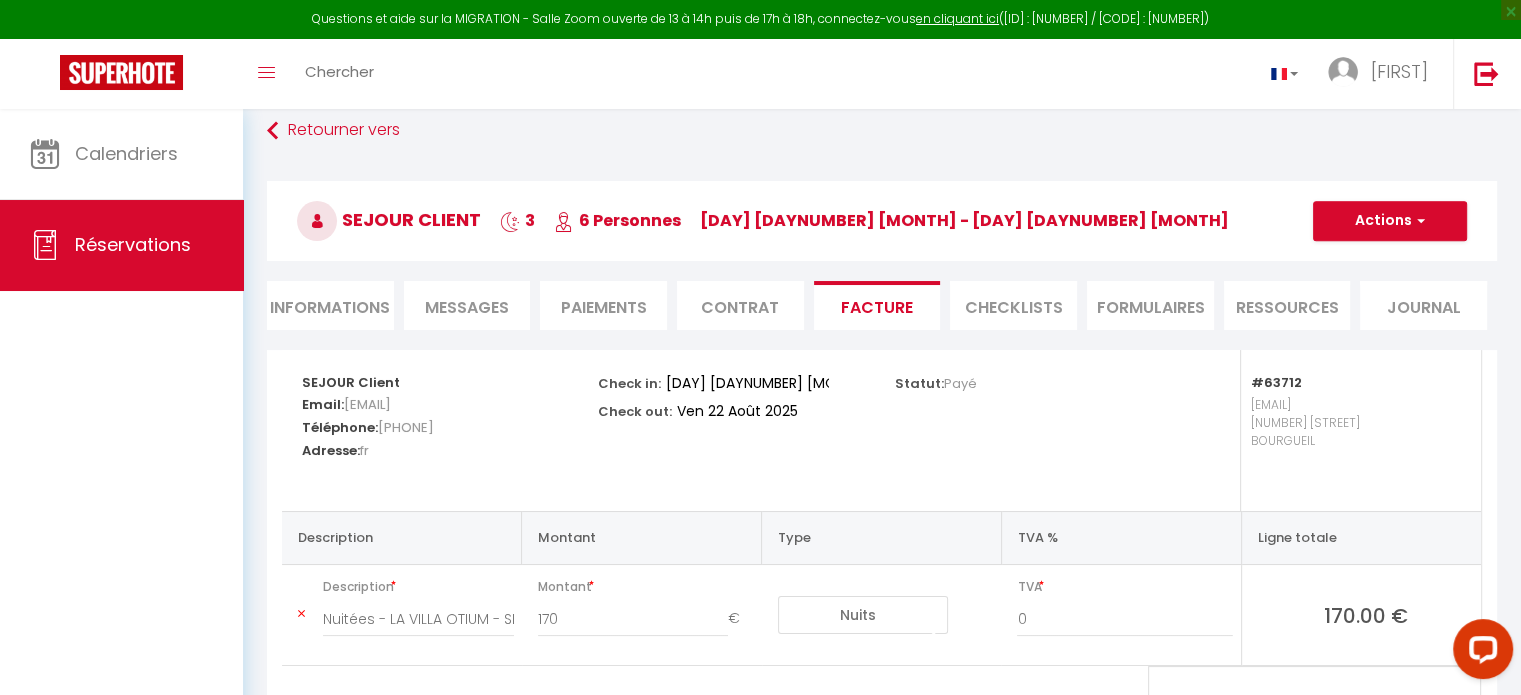 scroll, scrollTop: 17, scrollLeft: 0, axis: vertical 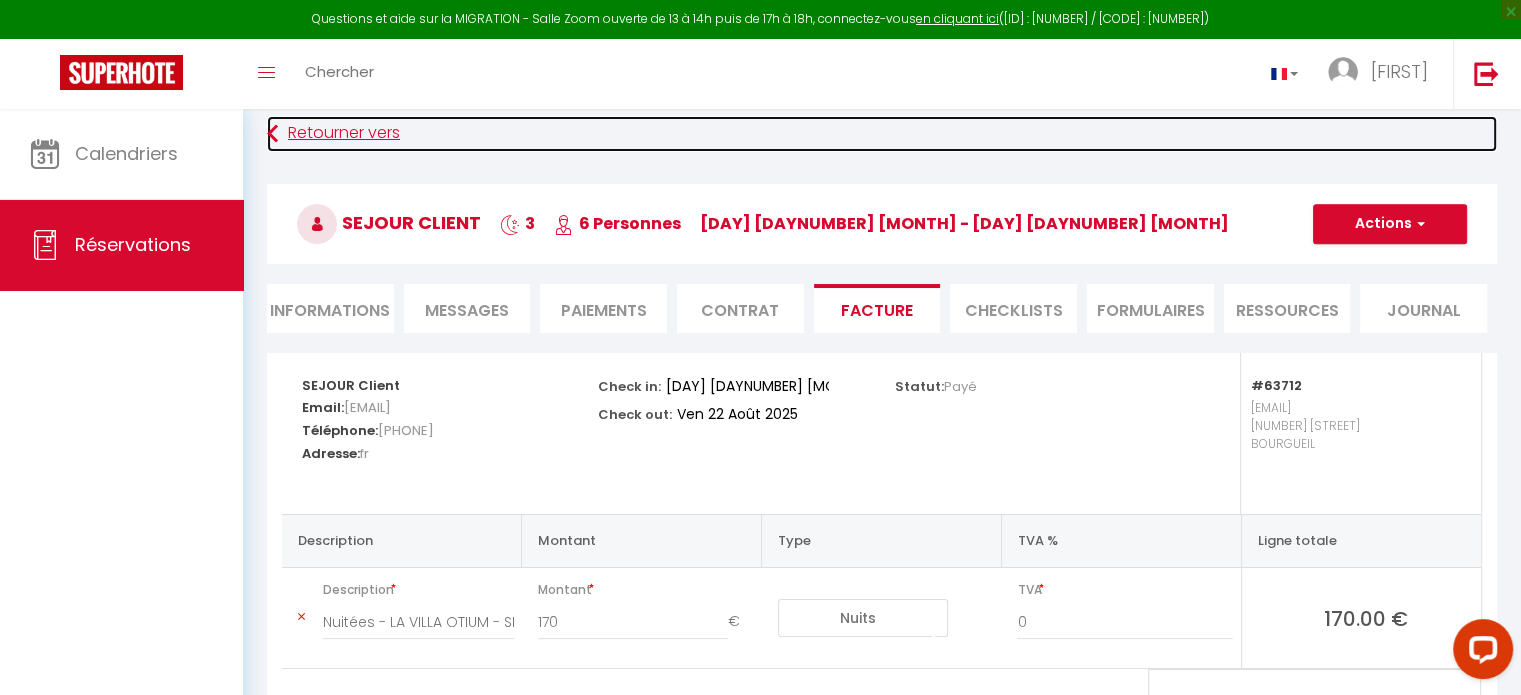 click at bounding box center [272, 134] 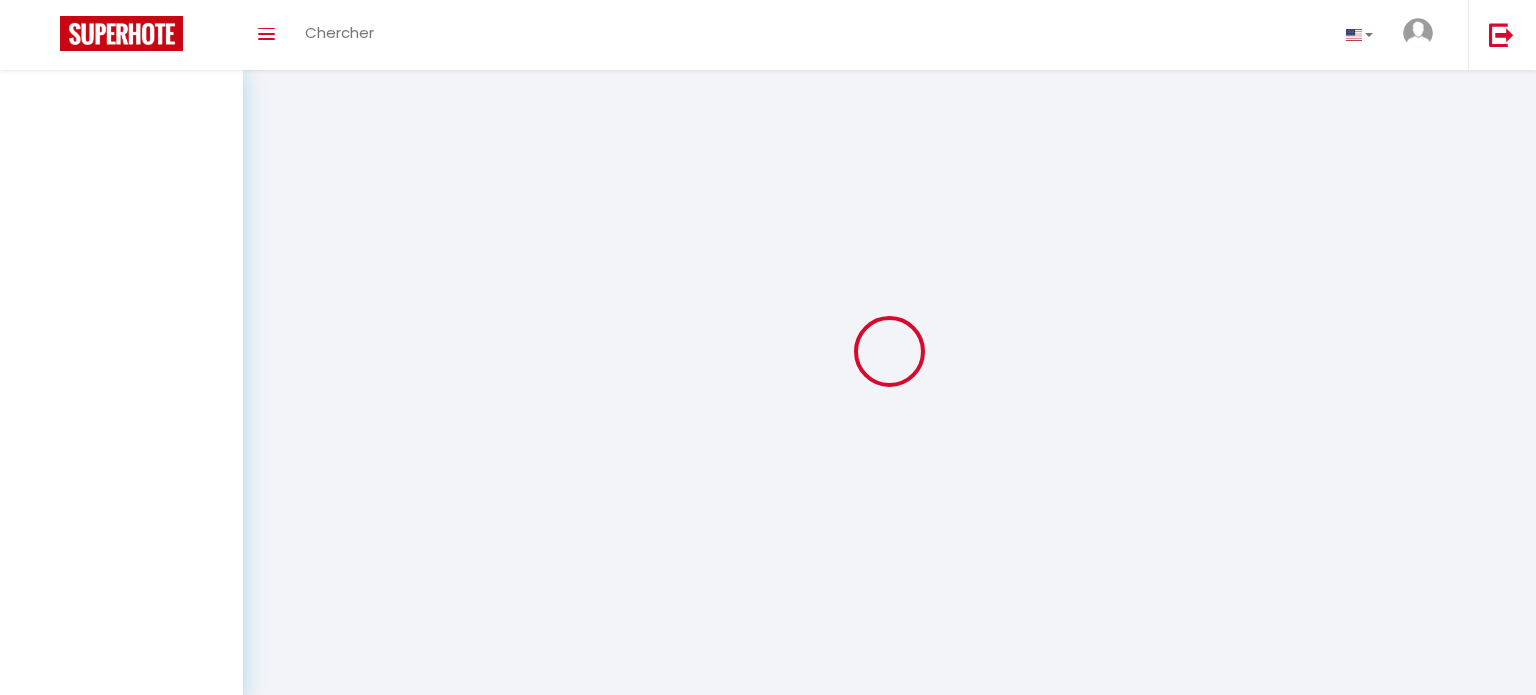 select 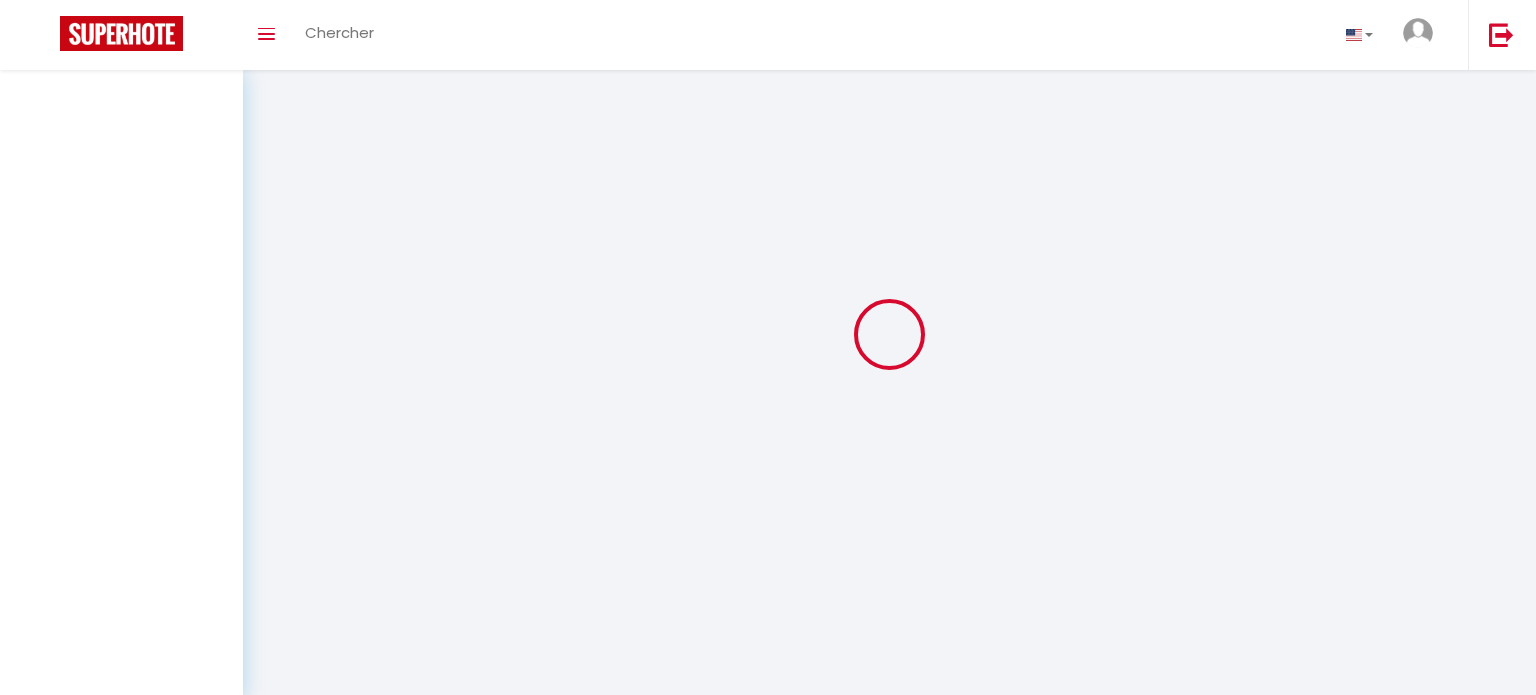 select 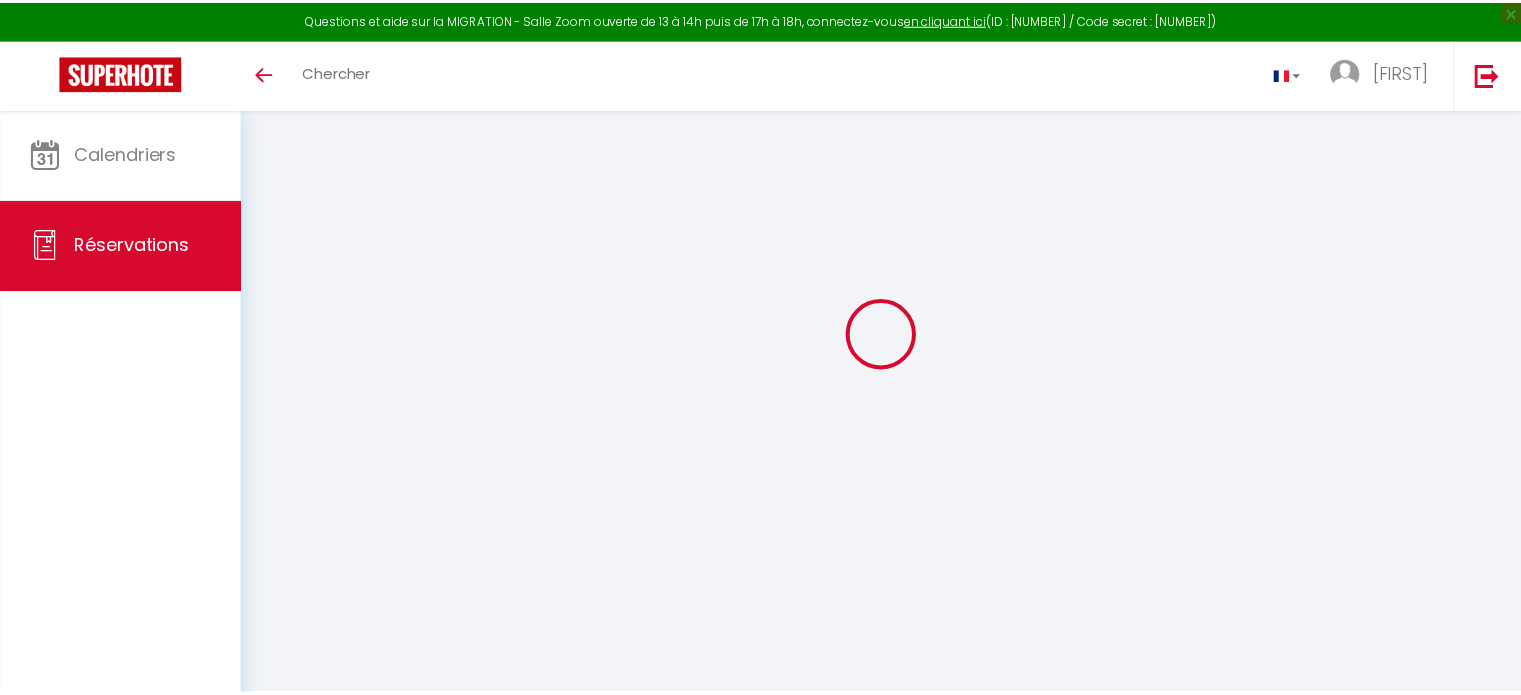 scroll, scrollTop: 17, scrollLeft: 0, axis: vertical 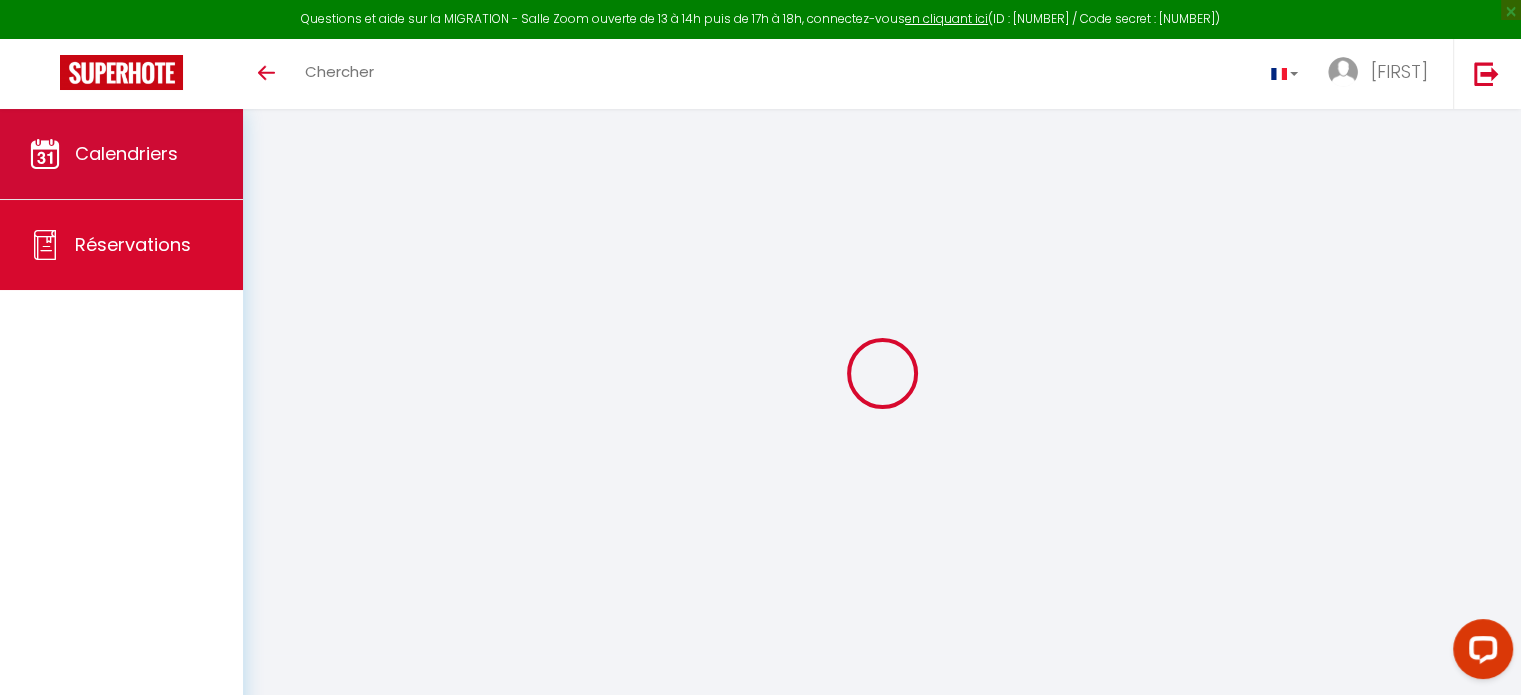 type on "SEJOUR" 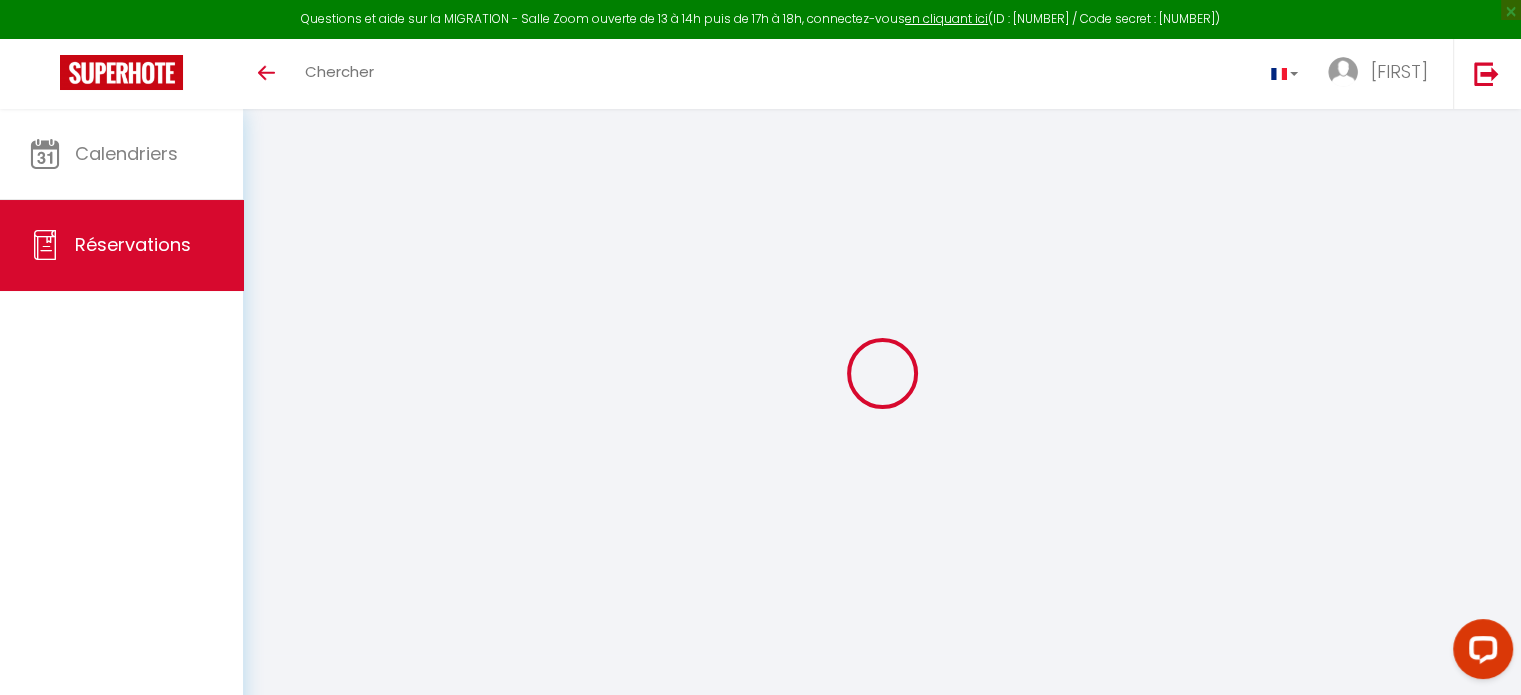select 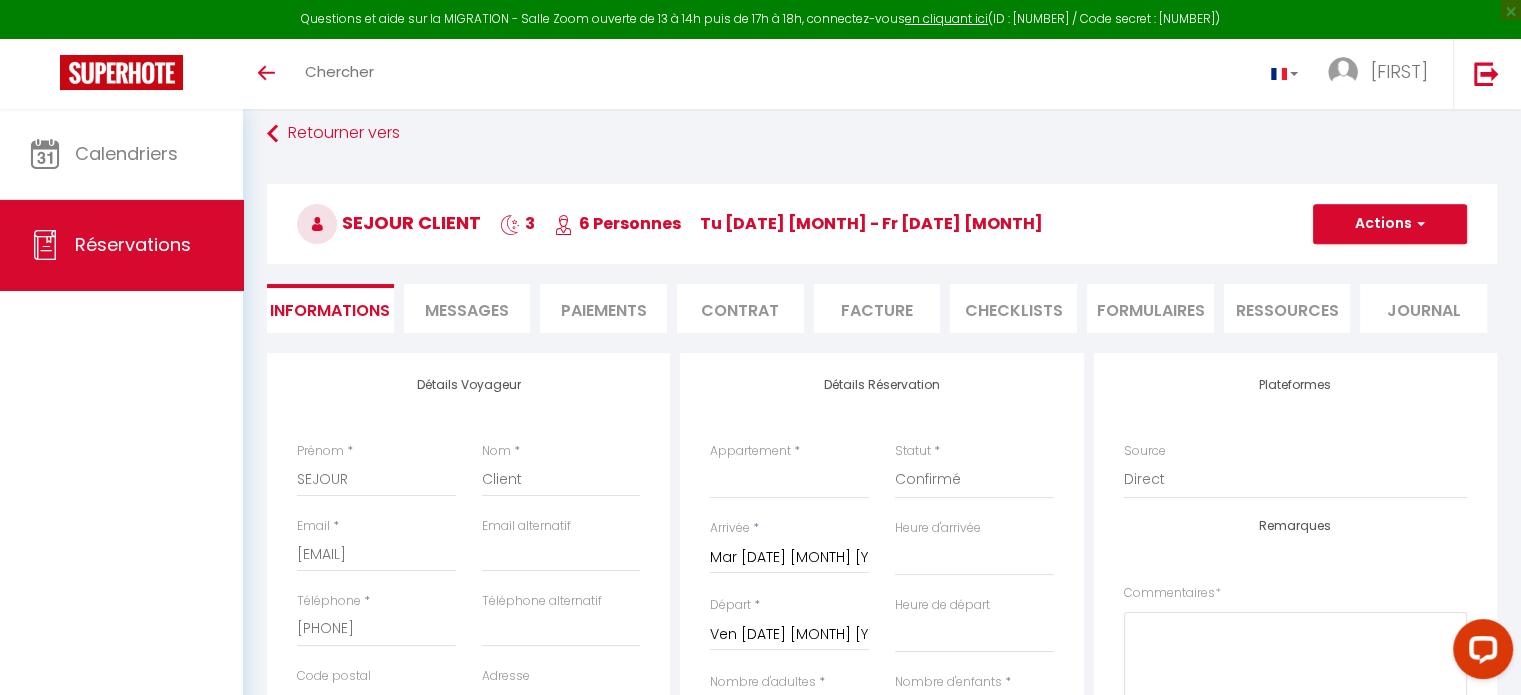 select 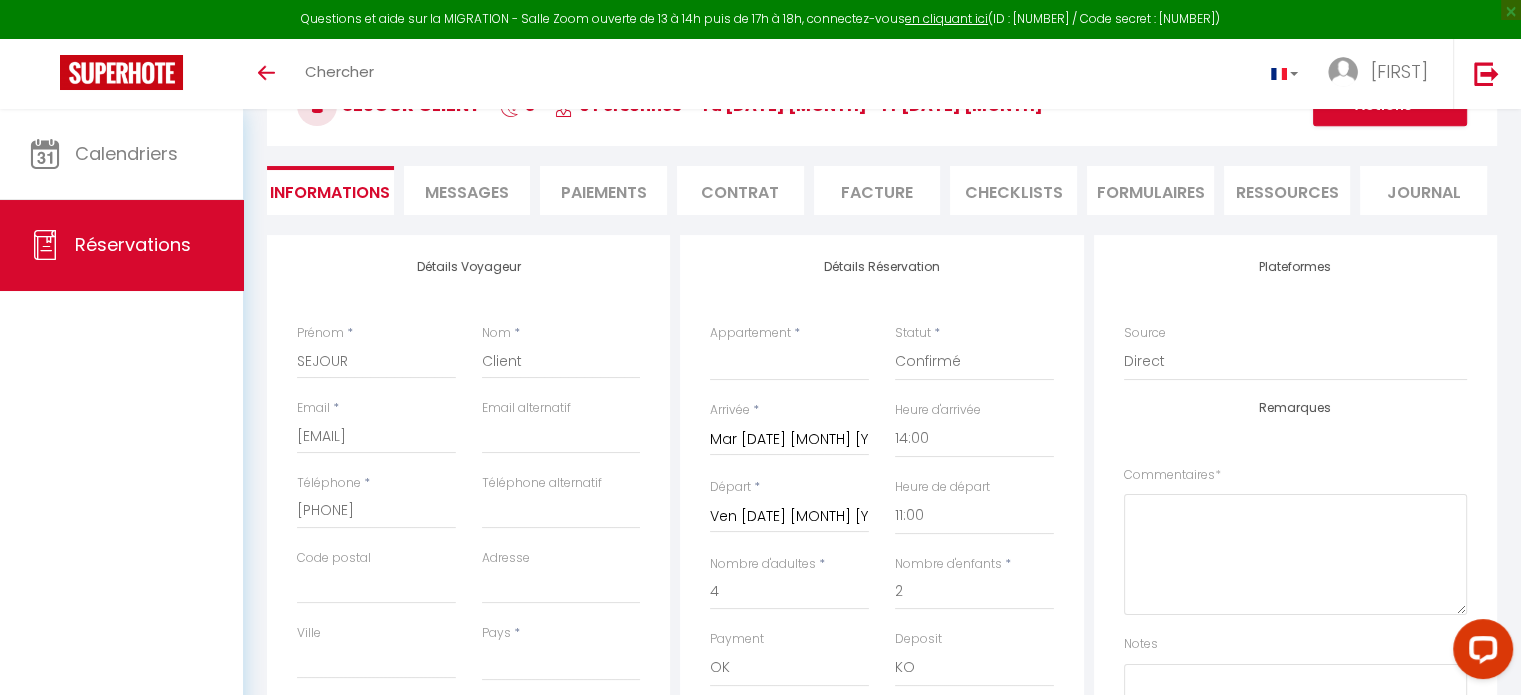 scroll, scrollTop: 0, scrollLeft: 0, axis: both 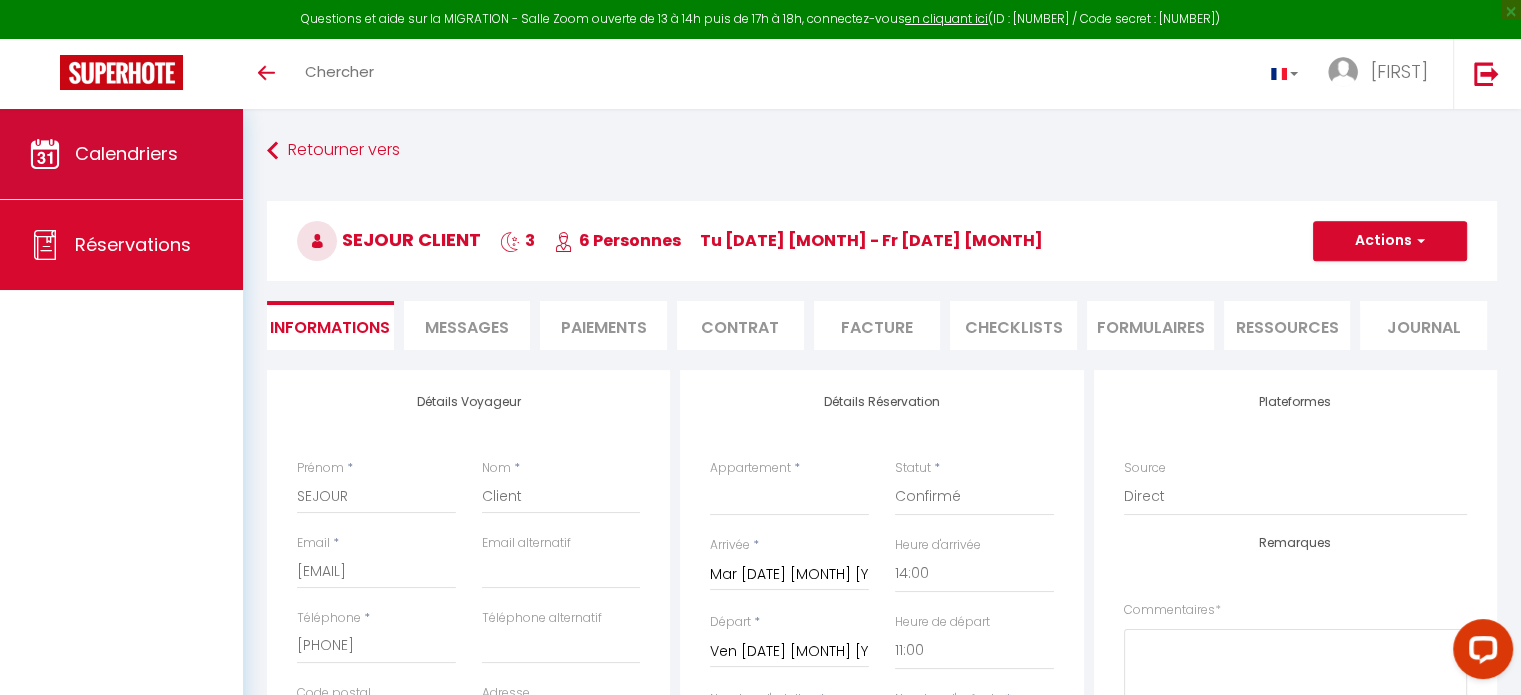 click on "Calendriers" at bounding box center [126, 153] 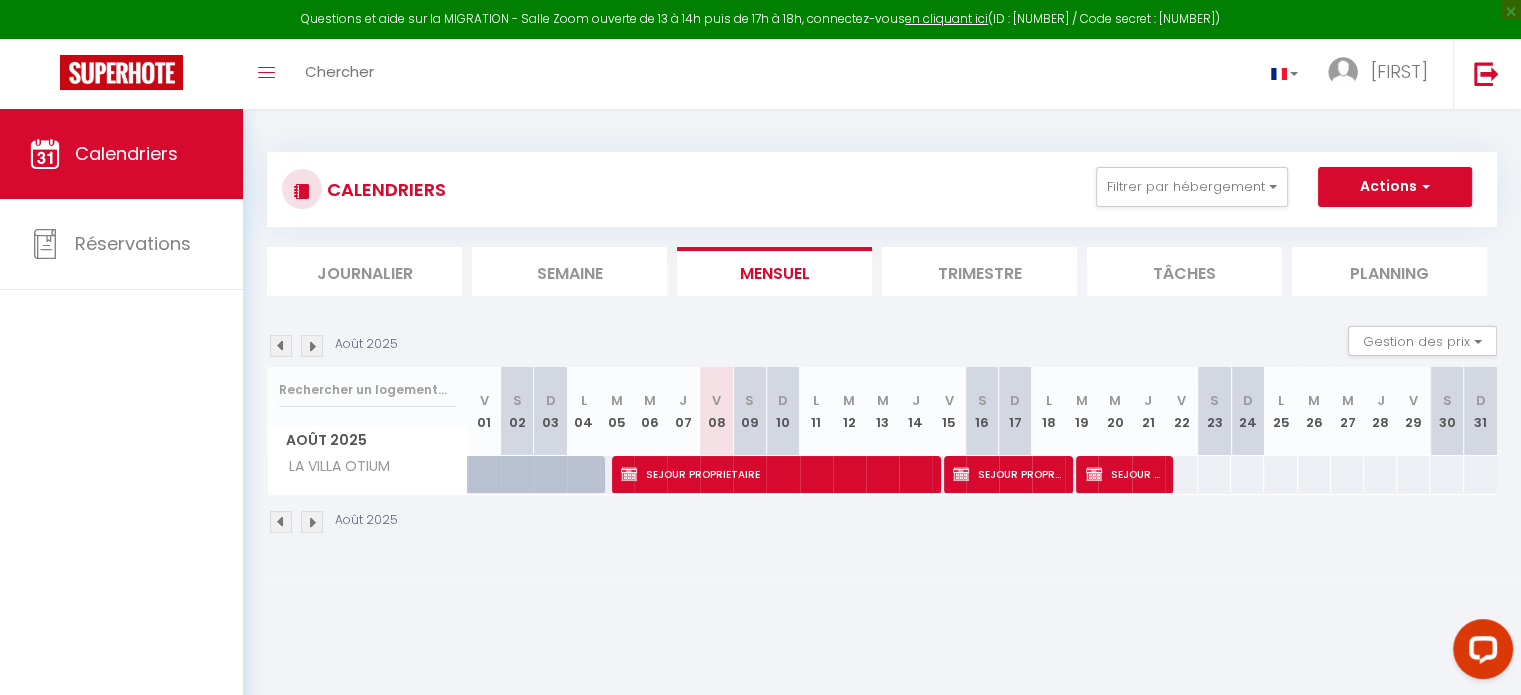 click on "Trimestre" at bounding box center [979, 271] 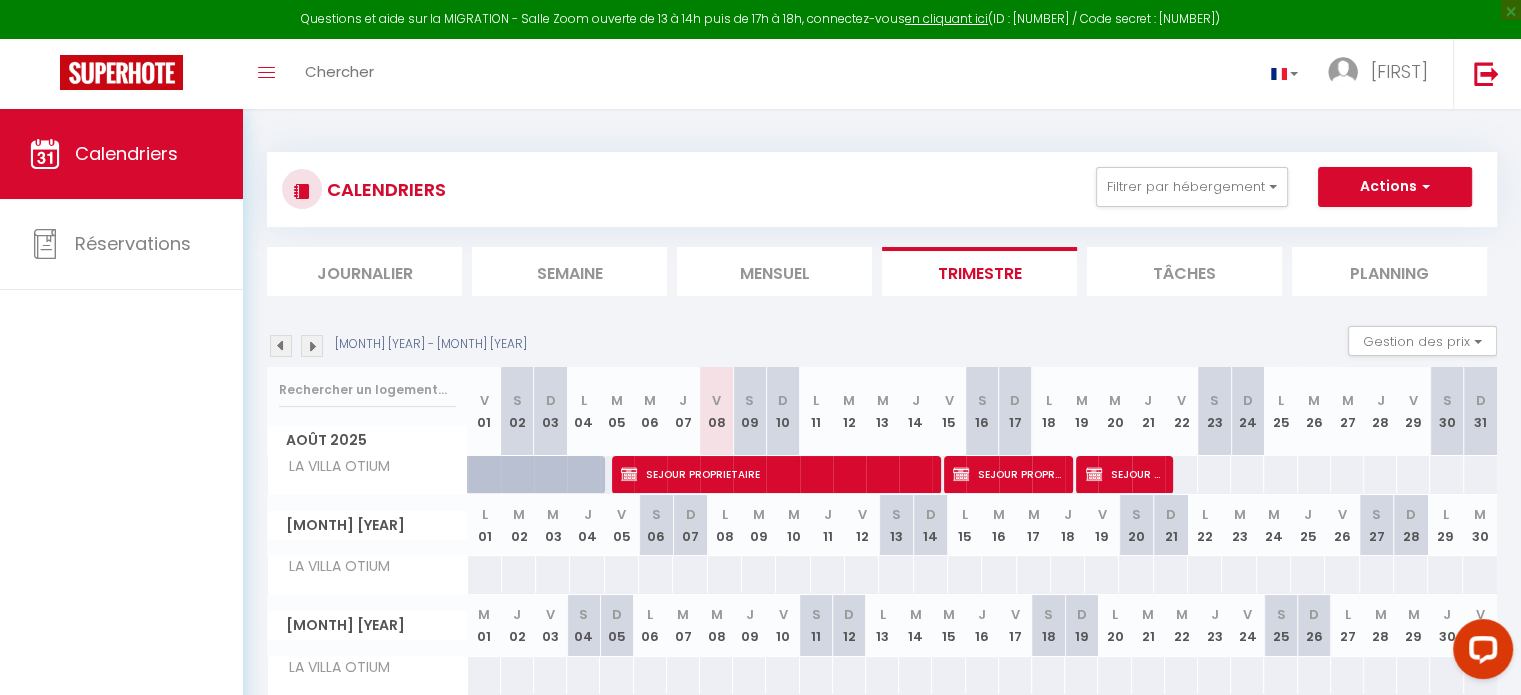 click on "Mensuel" at bounding box center [774, 271] 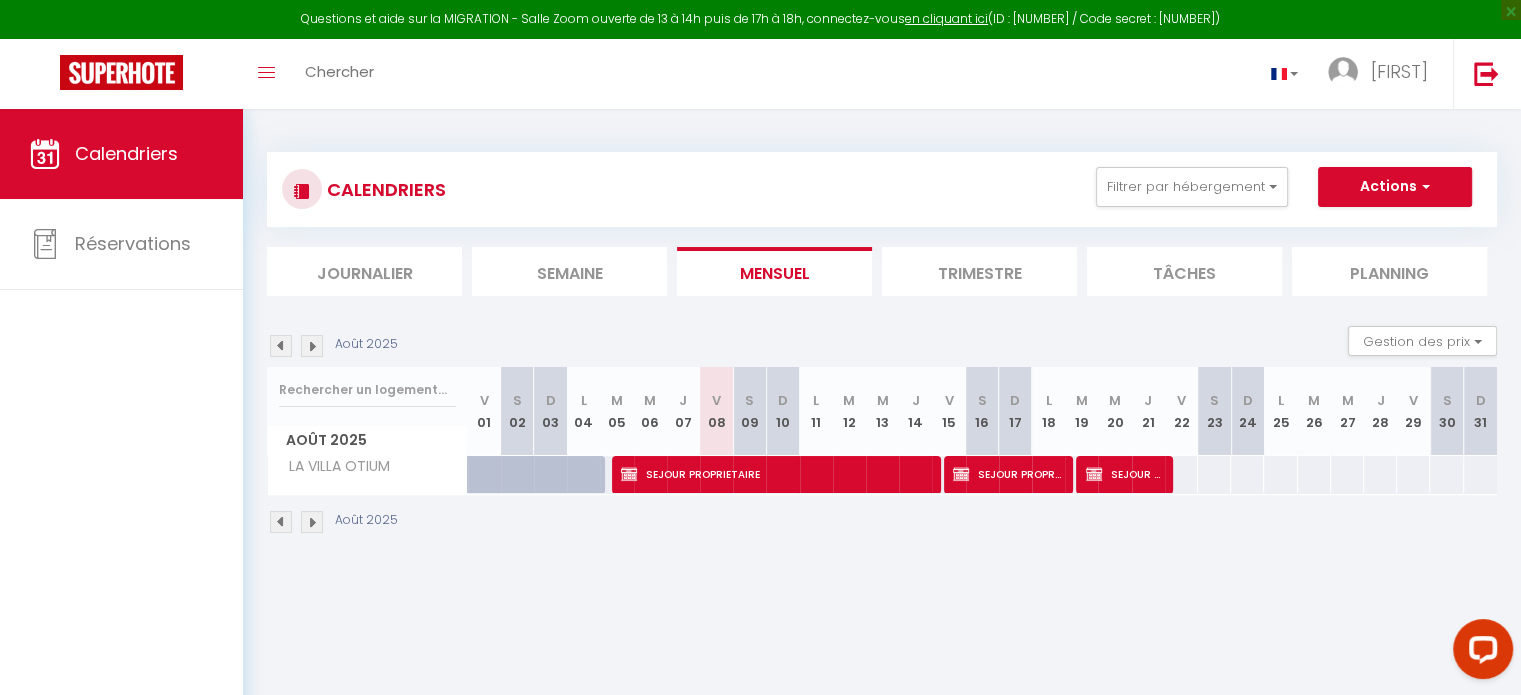 click at bounding box center (281, 346) 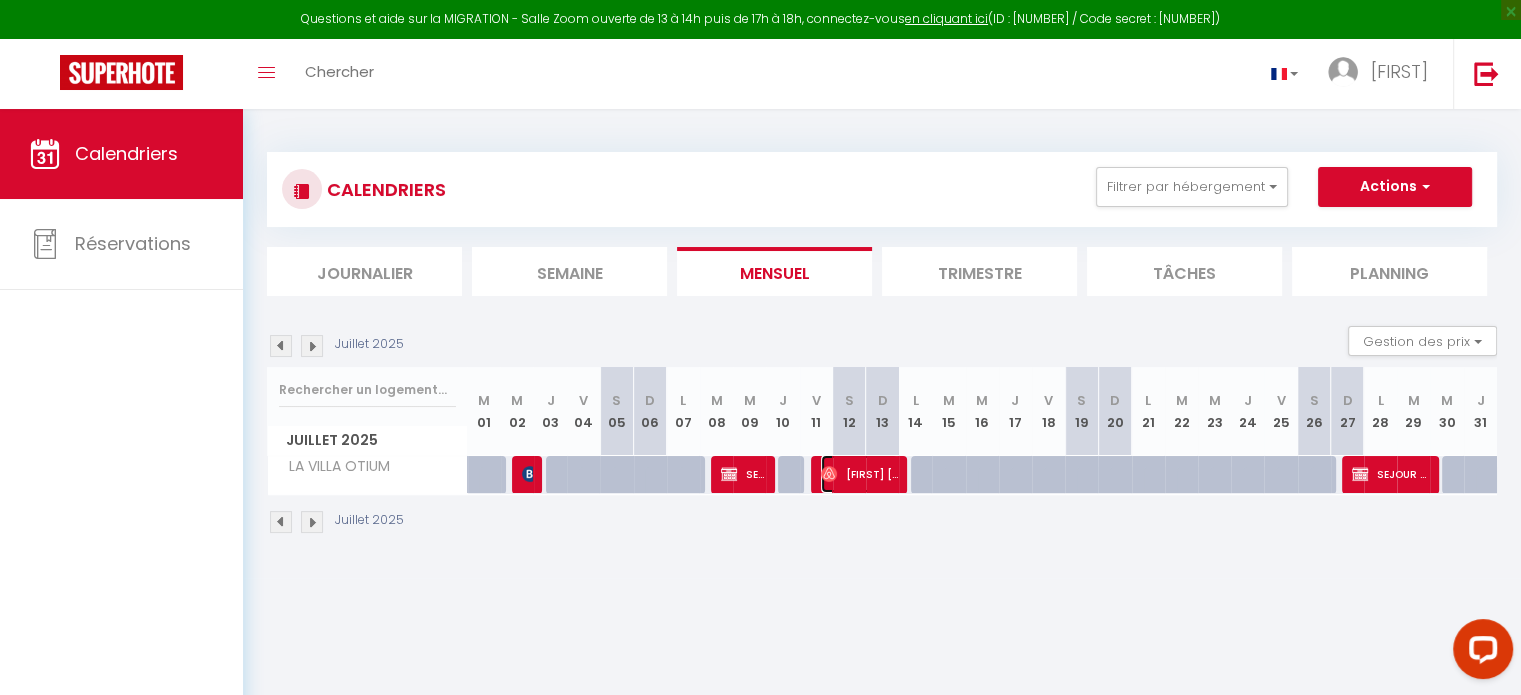 click on "[FIRST] [LAST]" at bounding box center (859, 474) 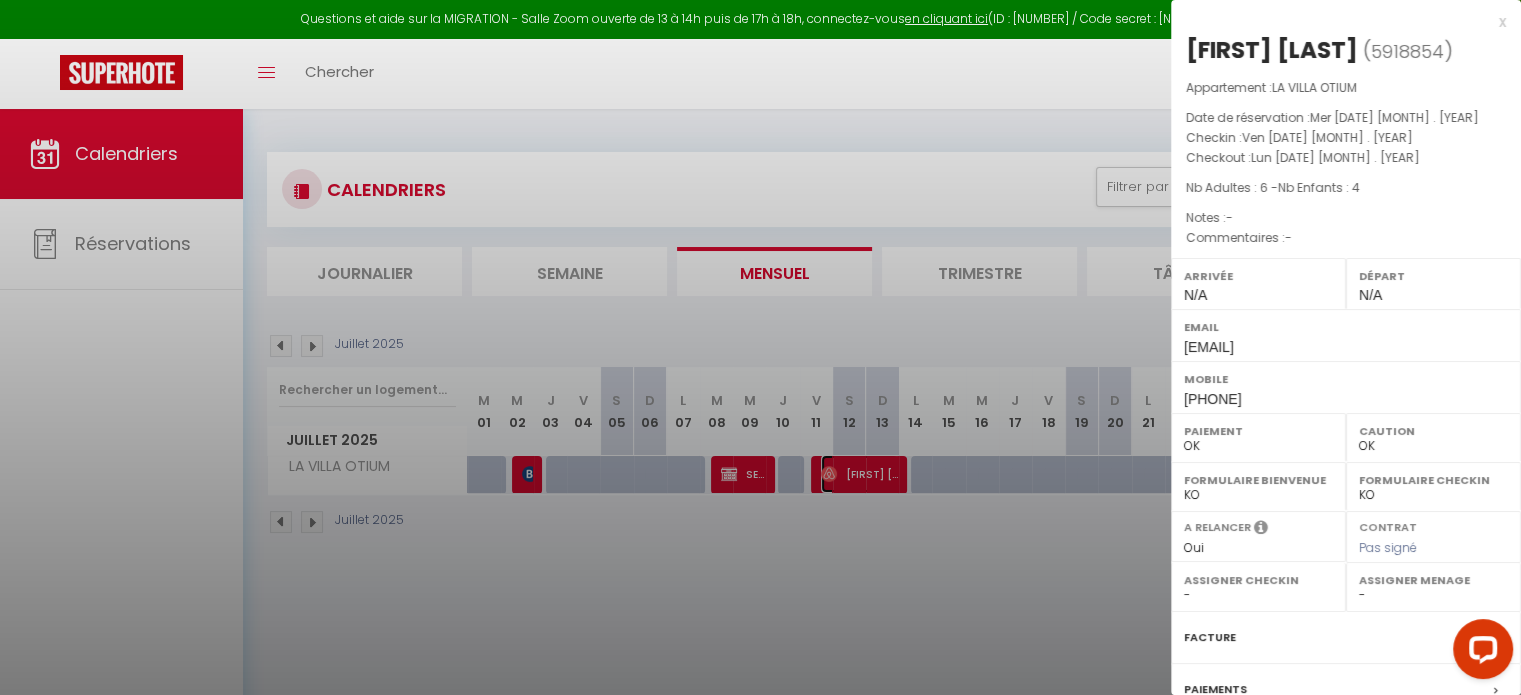 select on "8047" 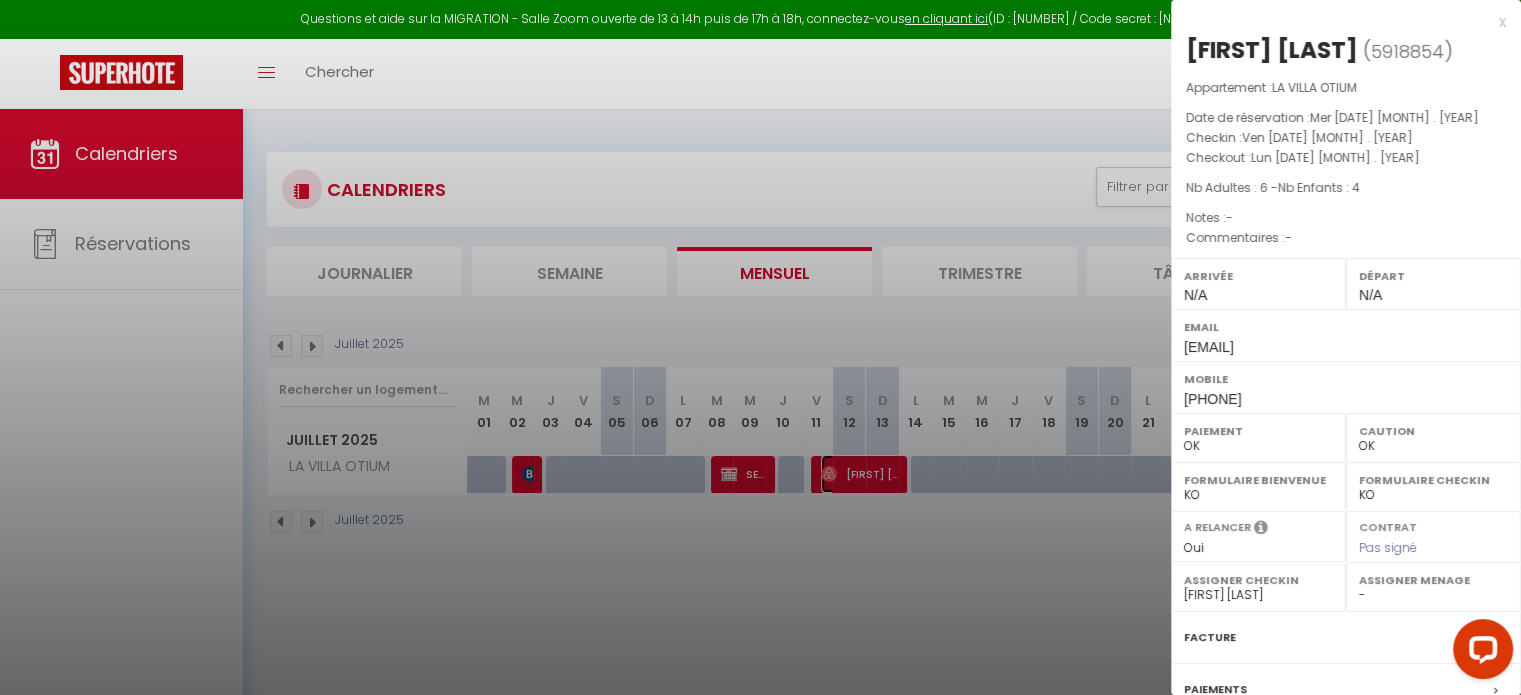 scroll, scrollTop: 132, scrollLeft: 0, axis: vertical 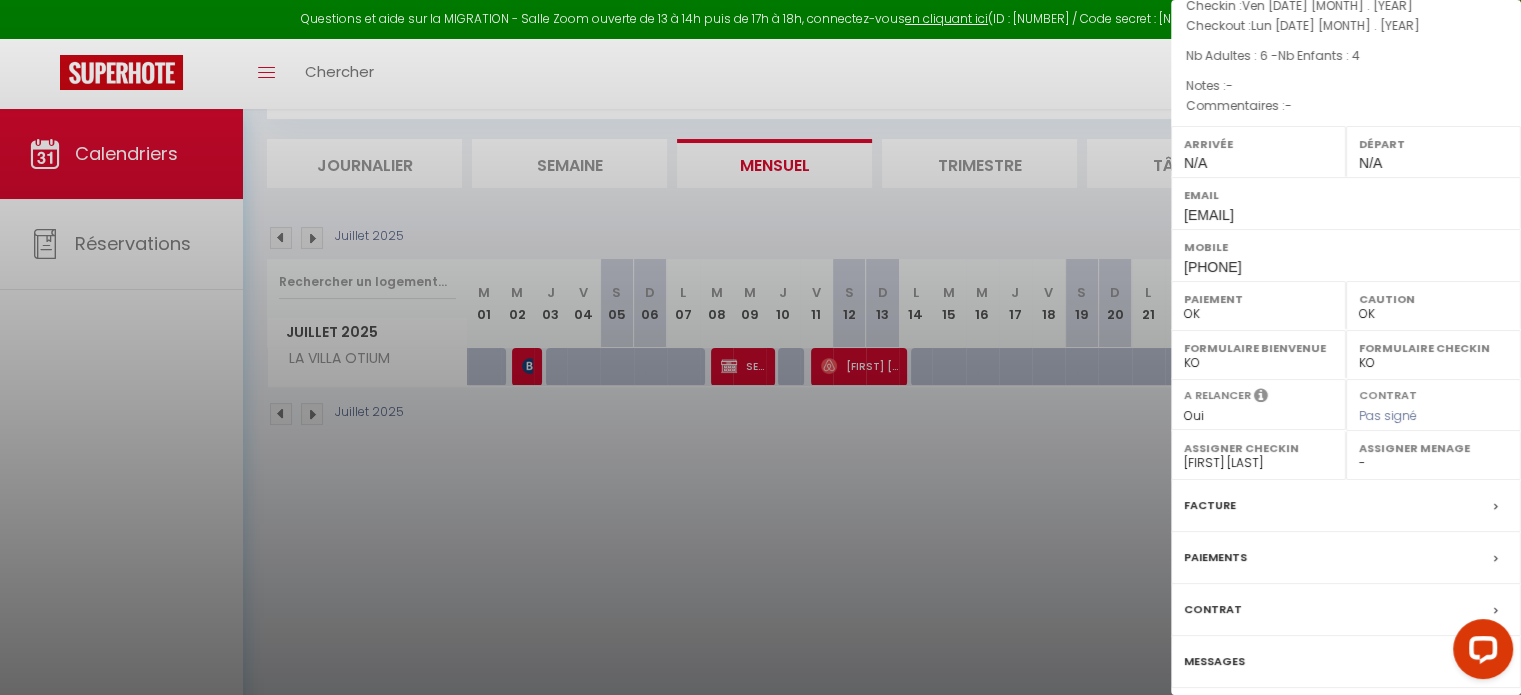 click on "Facture" at bounding box center [1210, 505] 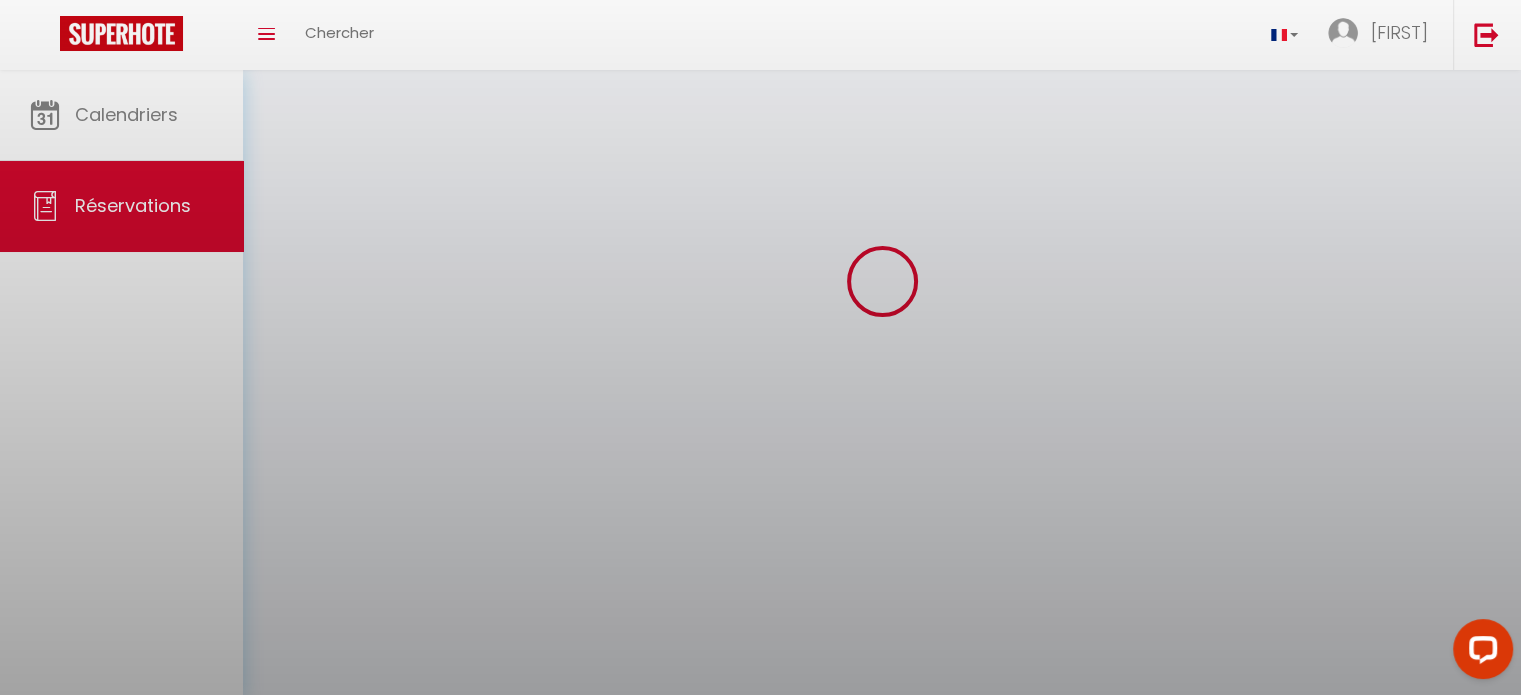 scroll, scrollTop: 0, scrollLeft: 0, axis: both 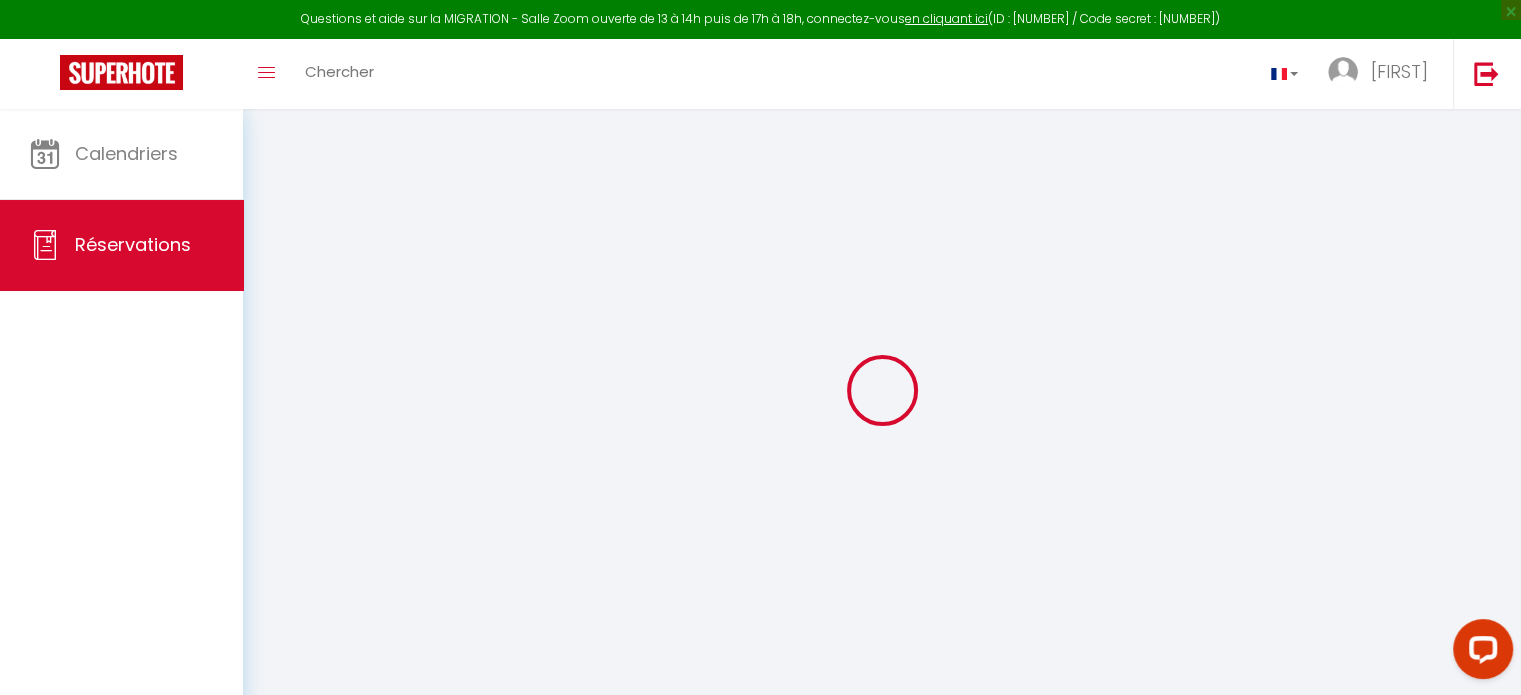 select on "cleaning" 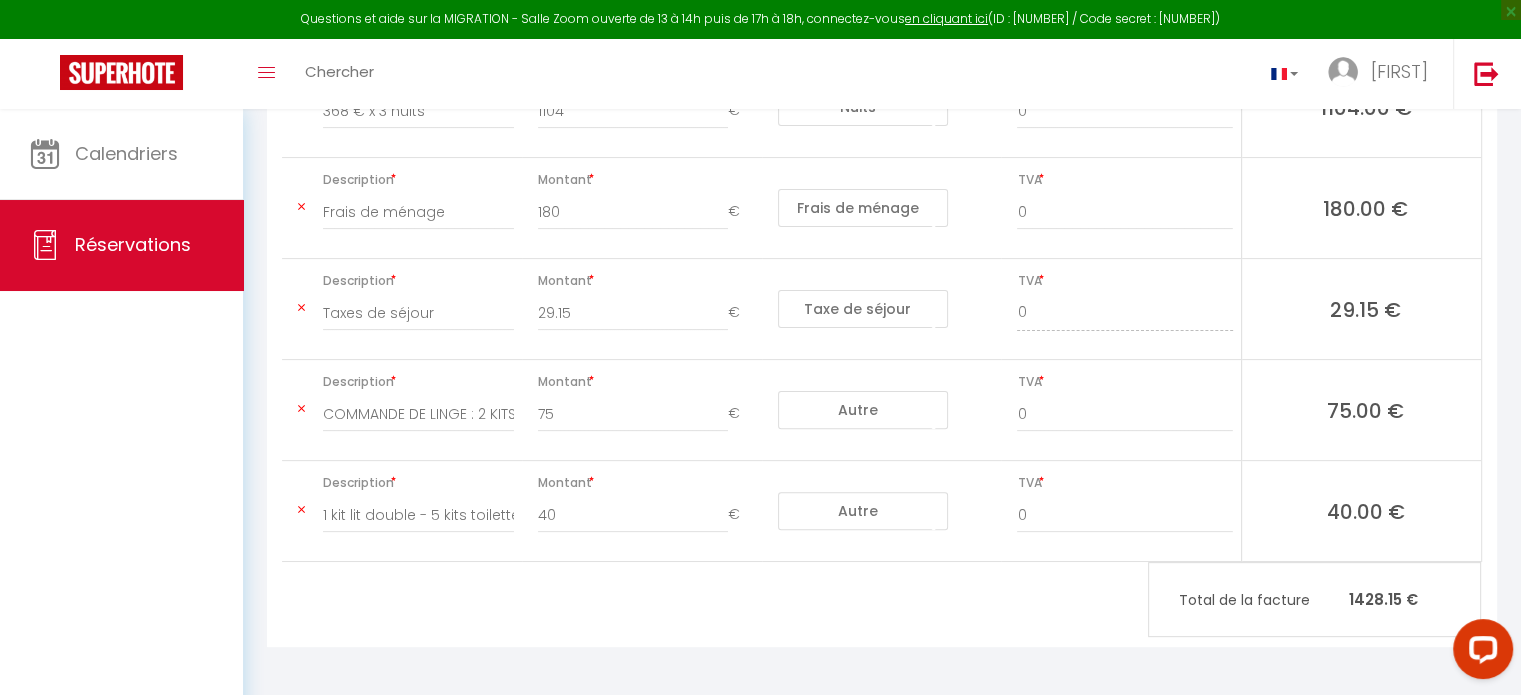 scroll, scrollTop: 0, scrollLeft: 0, axis: both 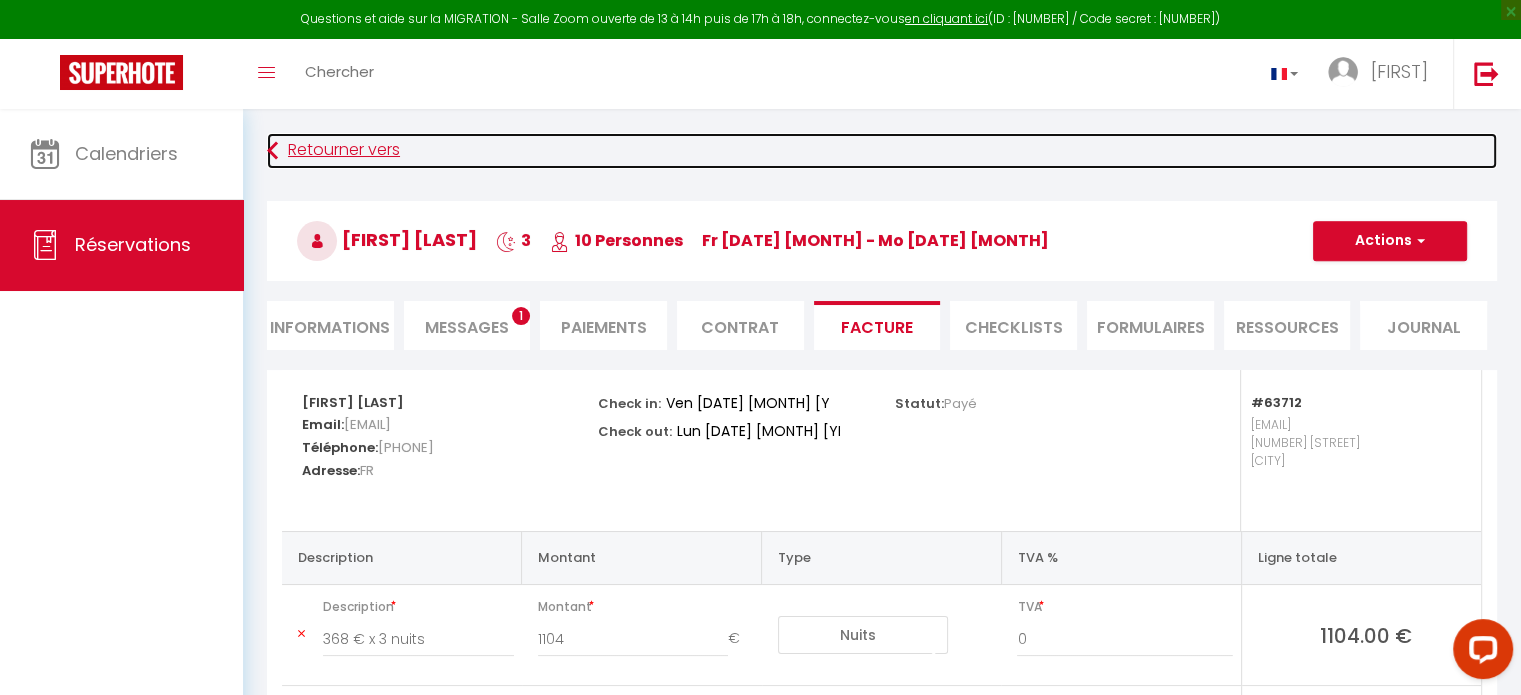 click at bounding box center (272, 151) 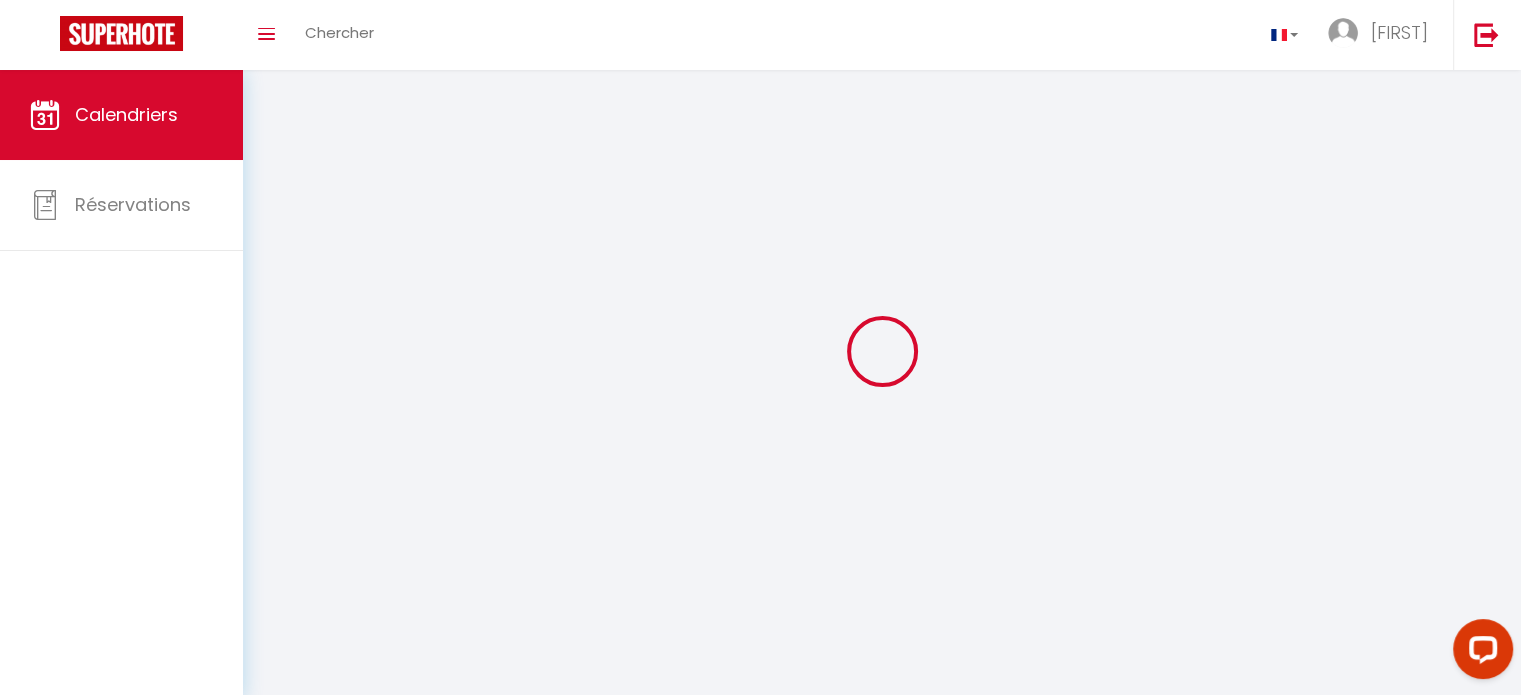 scroll, scrollTop: 70, scrollLeft: 0, axis: vertical 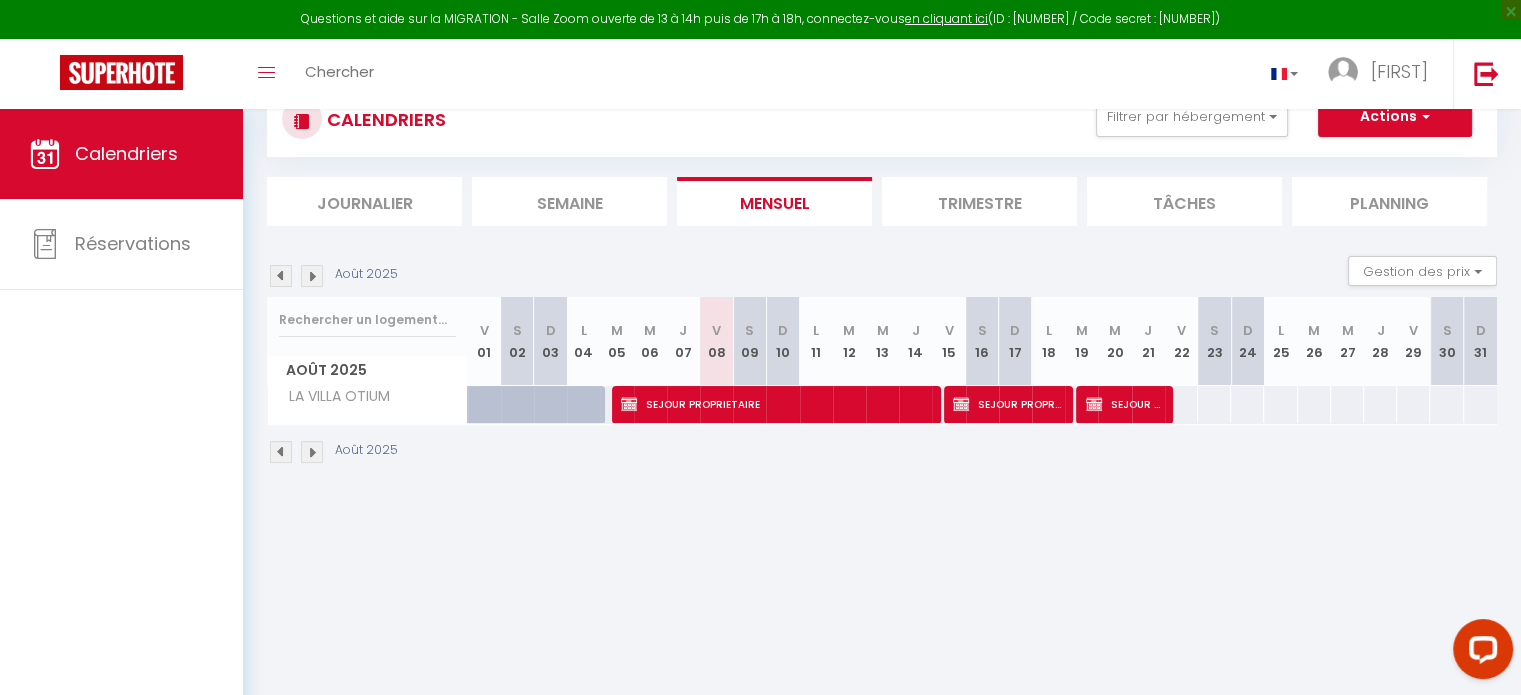 click on "Trimestre" at bounding box center (979, 201) 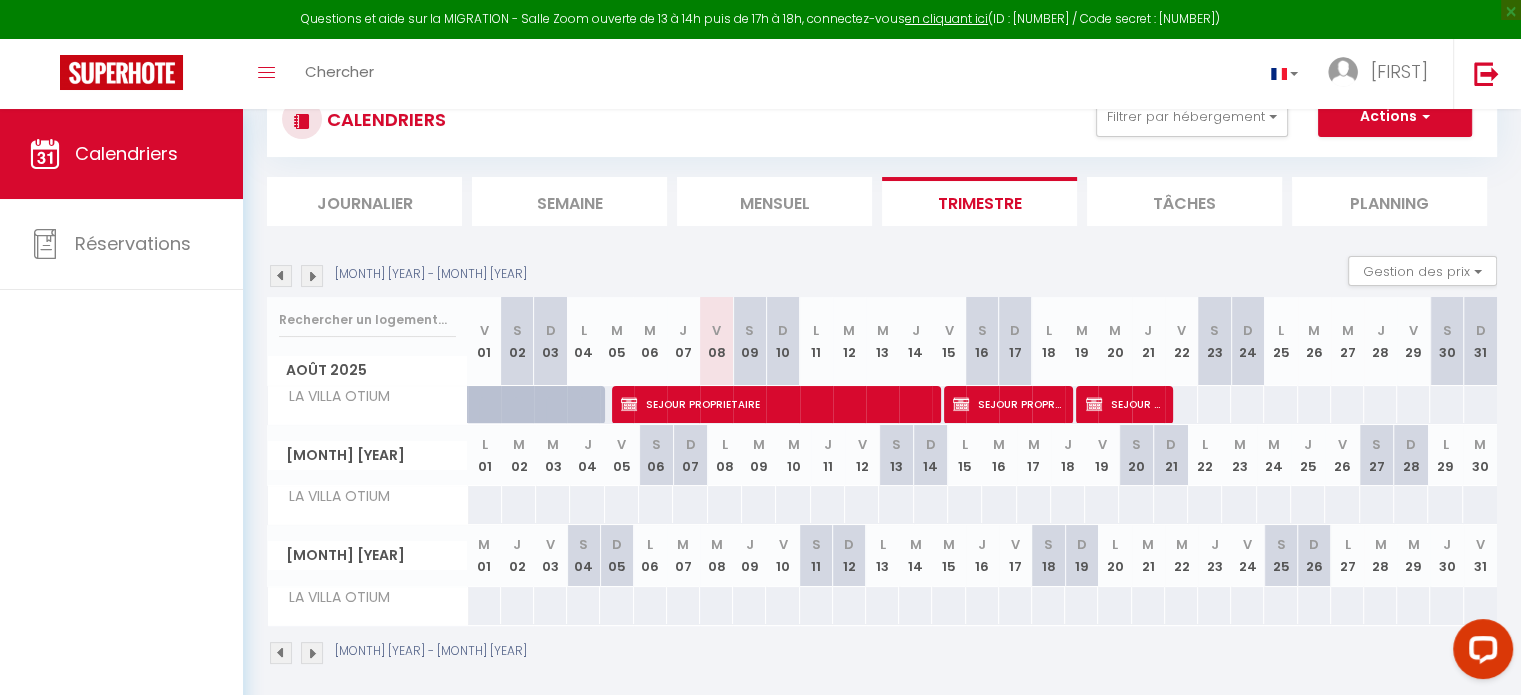 click at bounding box center [312, 653] 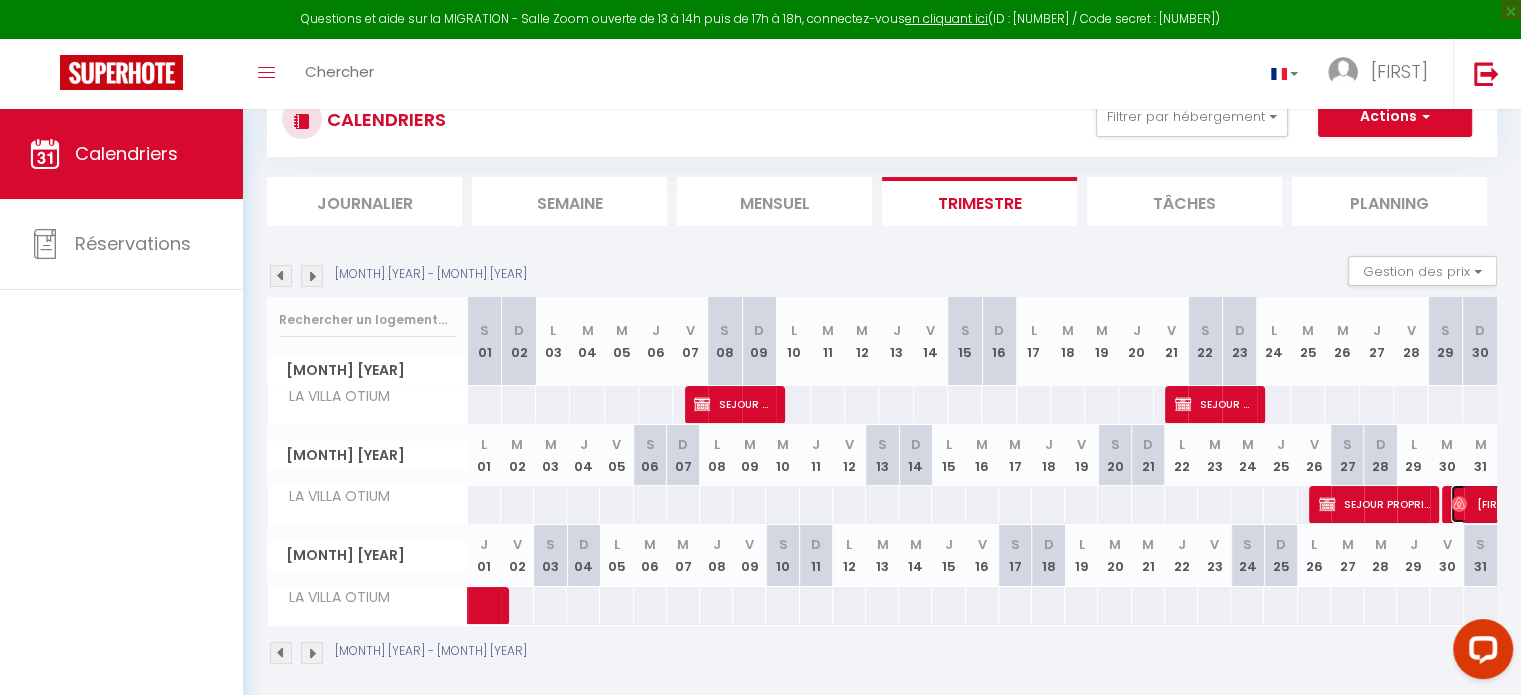 click on "[FIRST] [LAST]" at bounding box center [1520, 504] 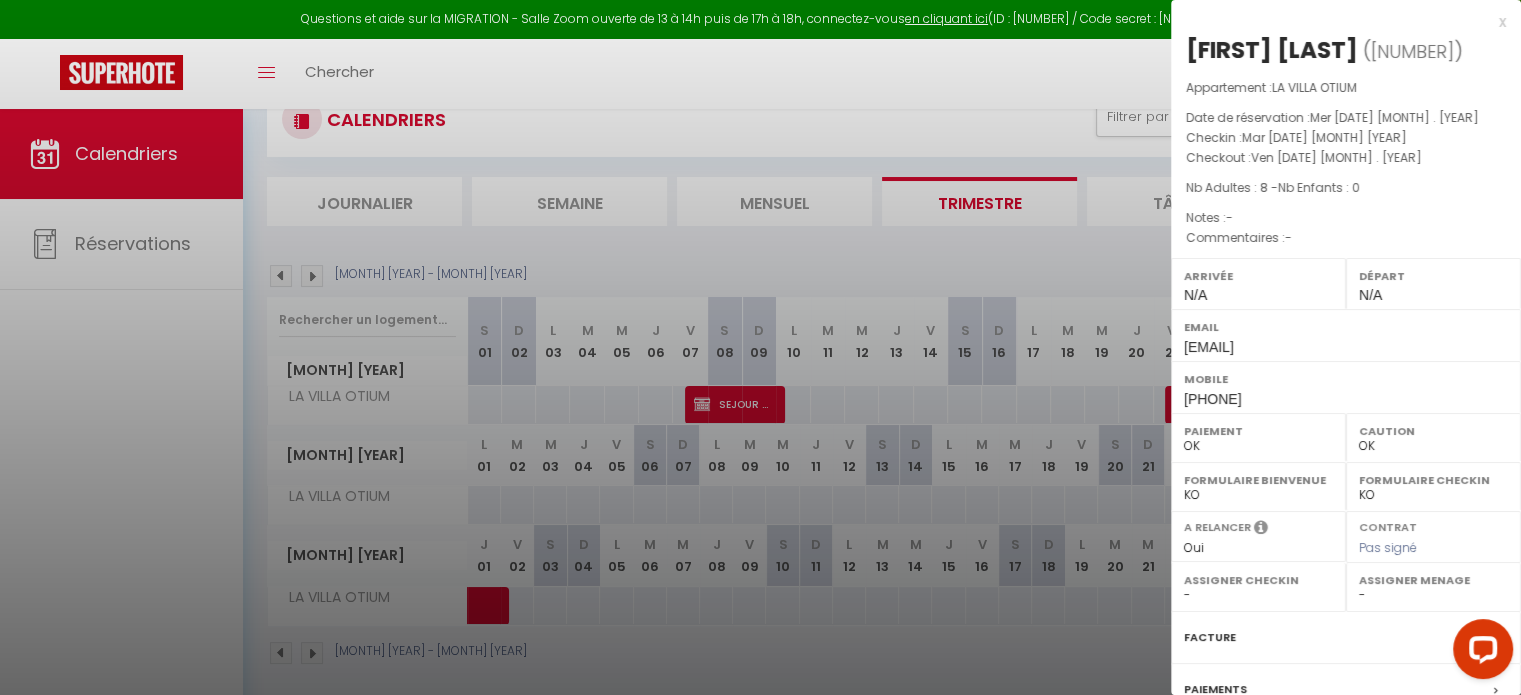 select on "8047" 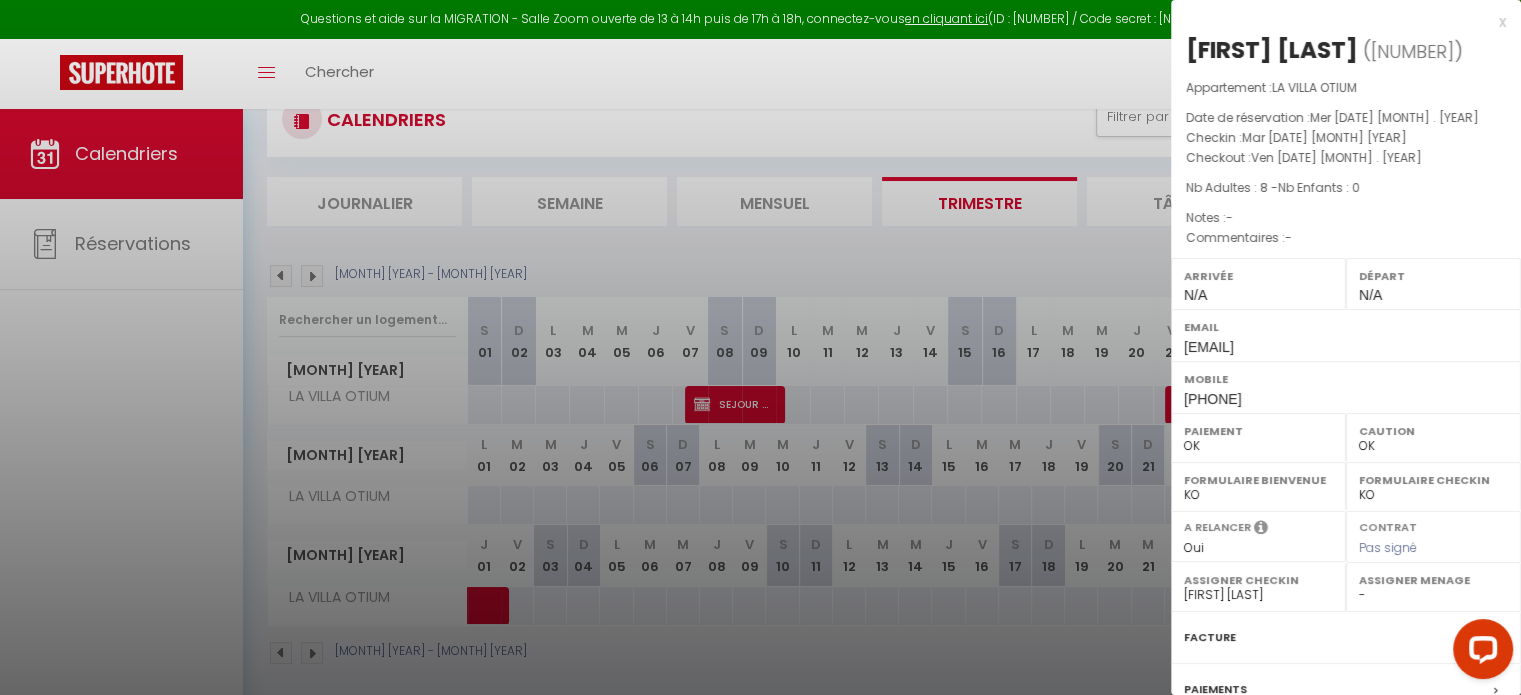 click on "Facture" at bounding box center (1210, 637) 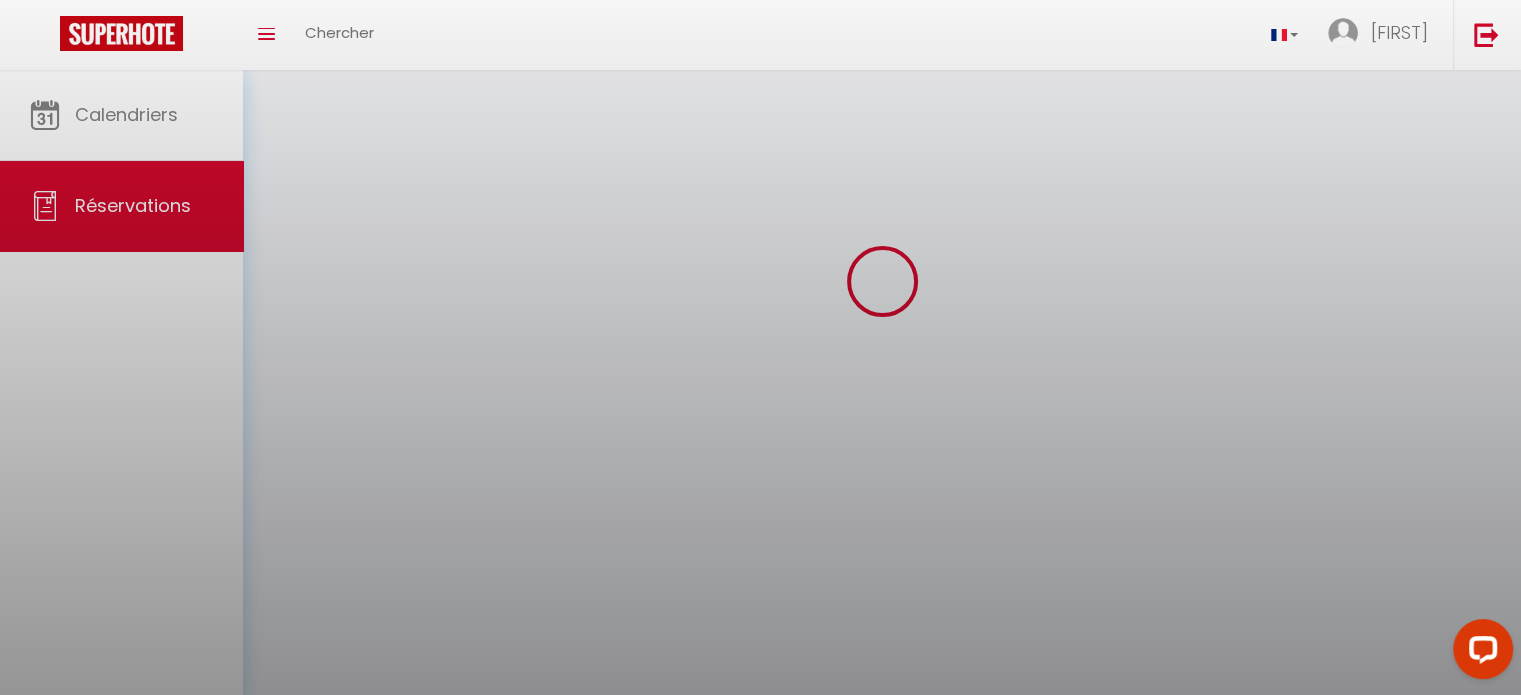 scroll, scrollTop: 0, scrollLeft: 0, axis: both 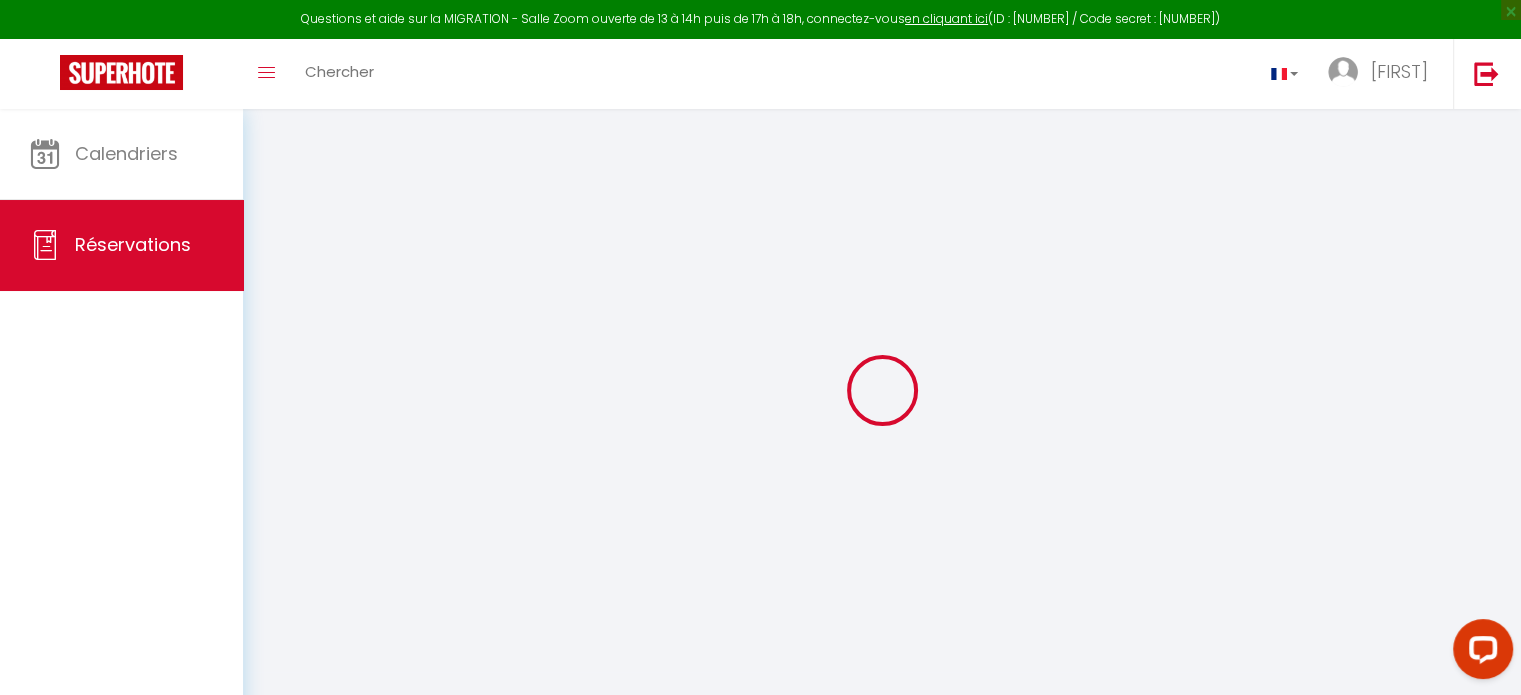 select on "cleaning" 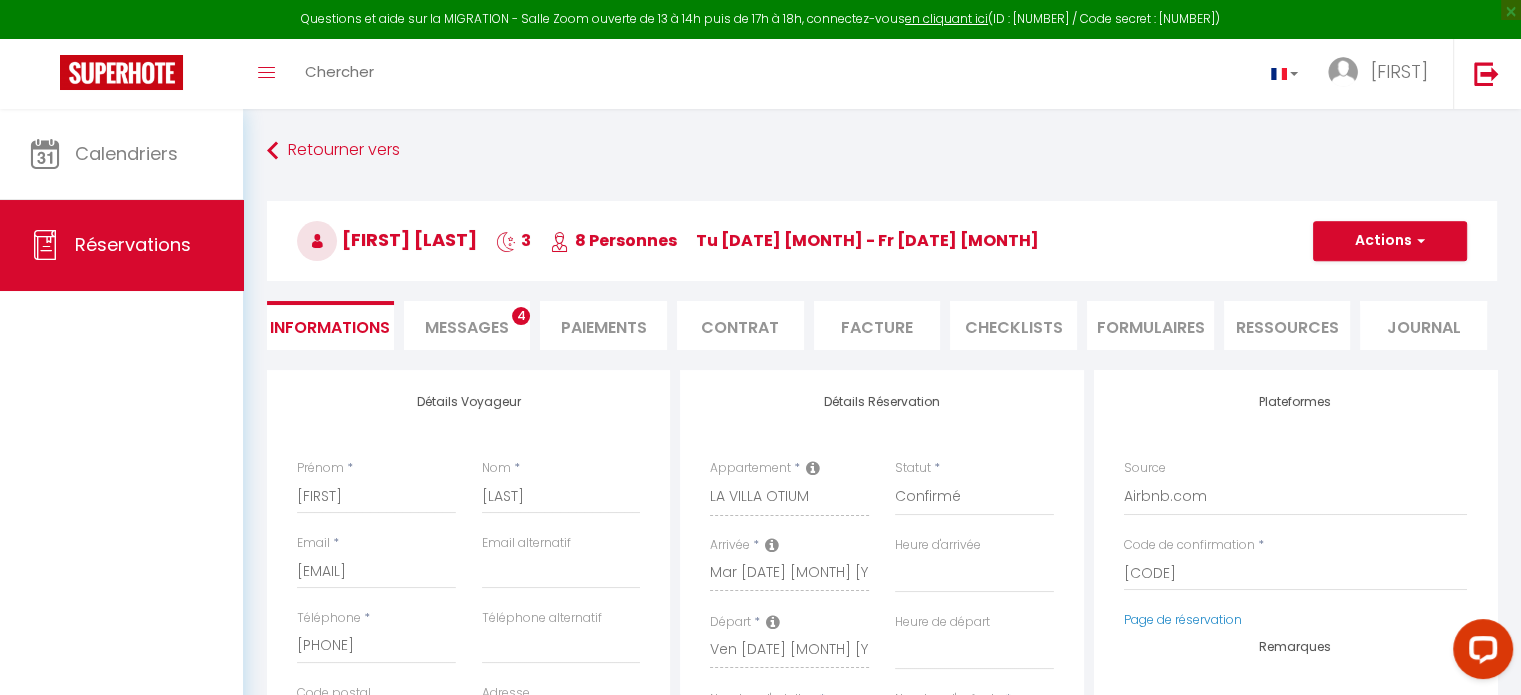 select 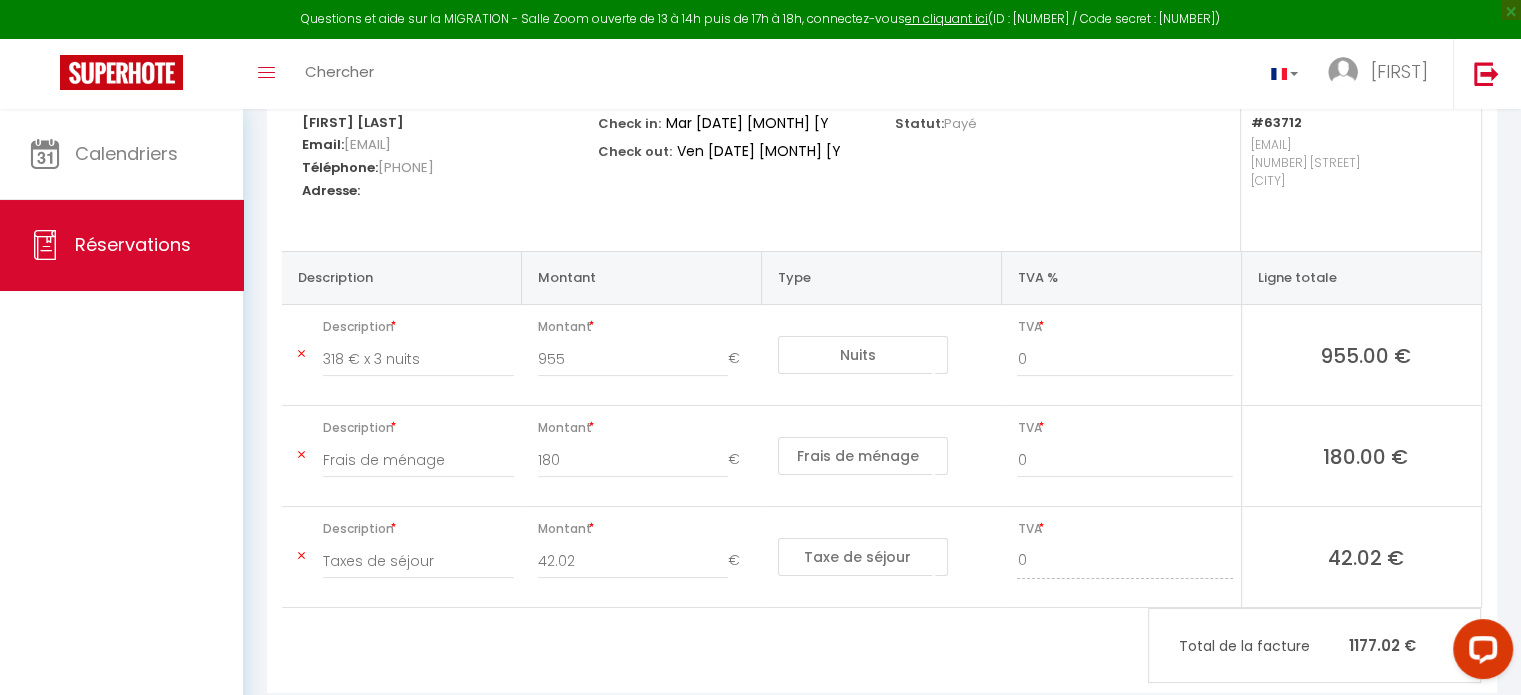 scroll, scrollTop: 0, scrollLeft: 0, axis: both 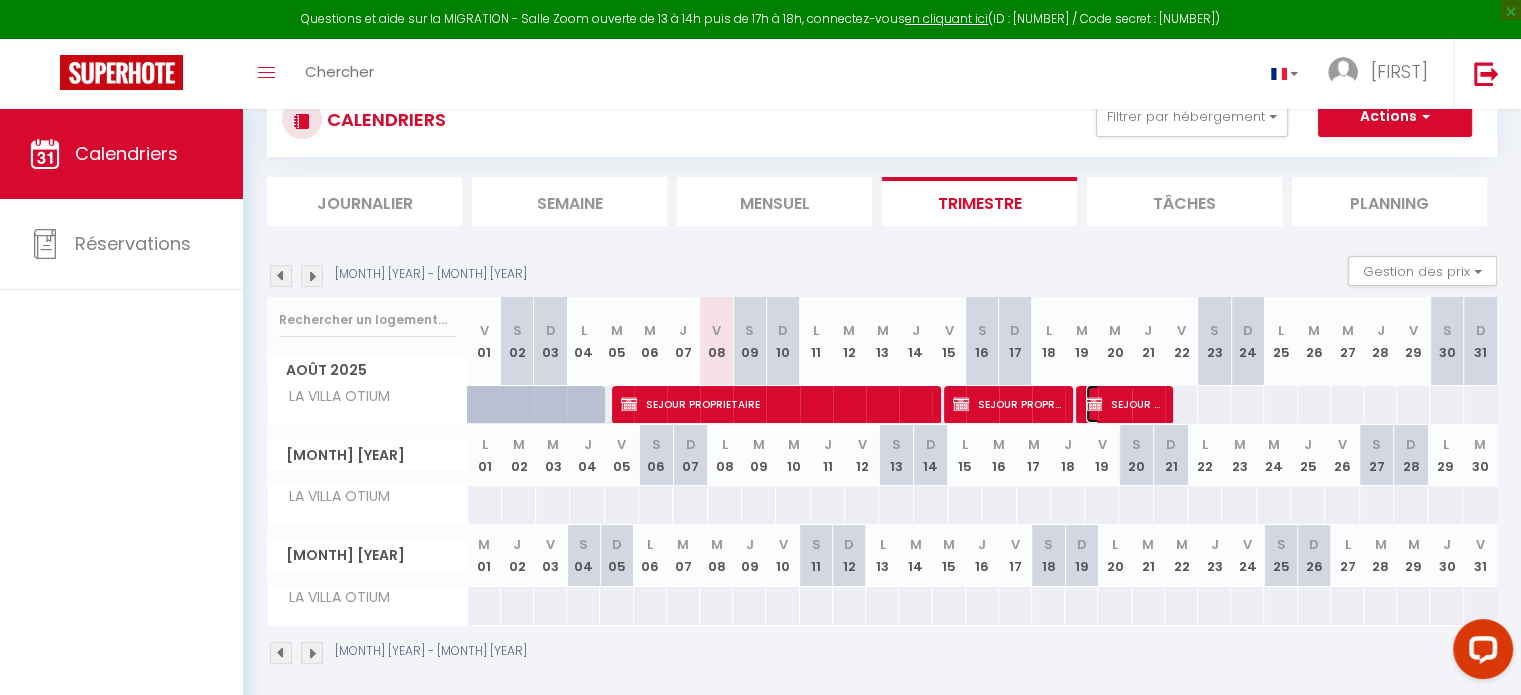 click on "SEJOUR Client" at bounding box center (1124, 404) 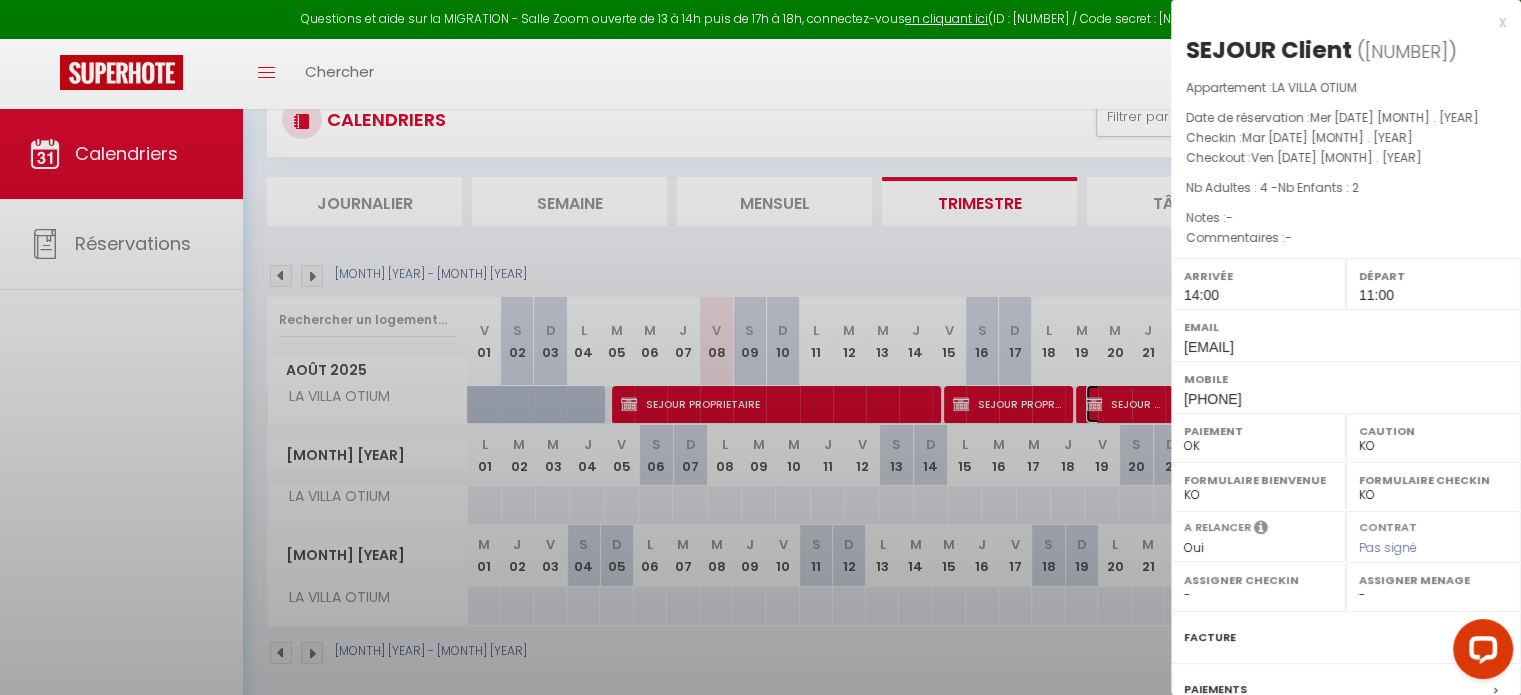 select on "8047" 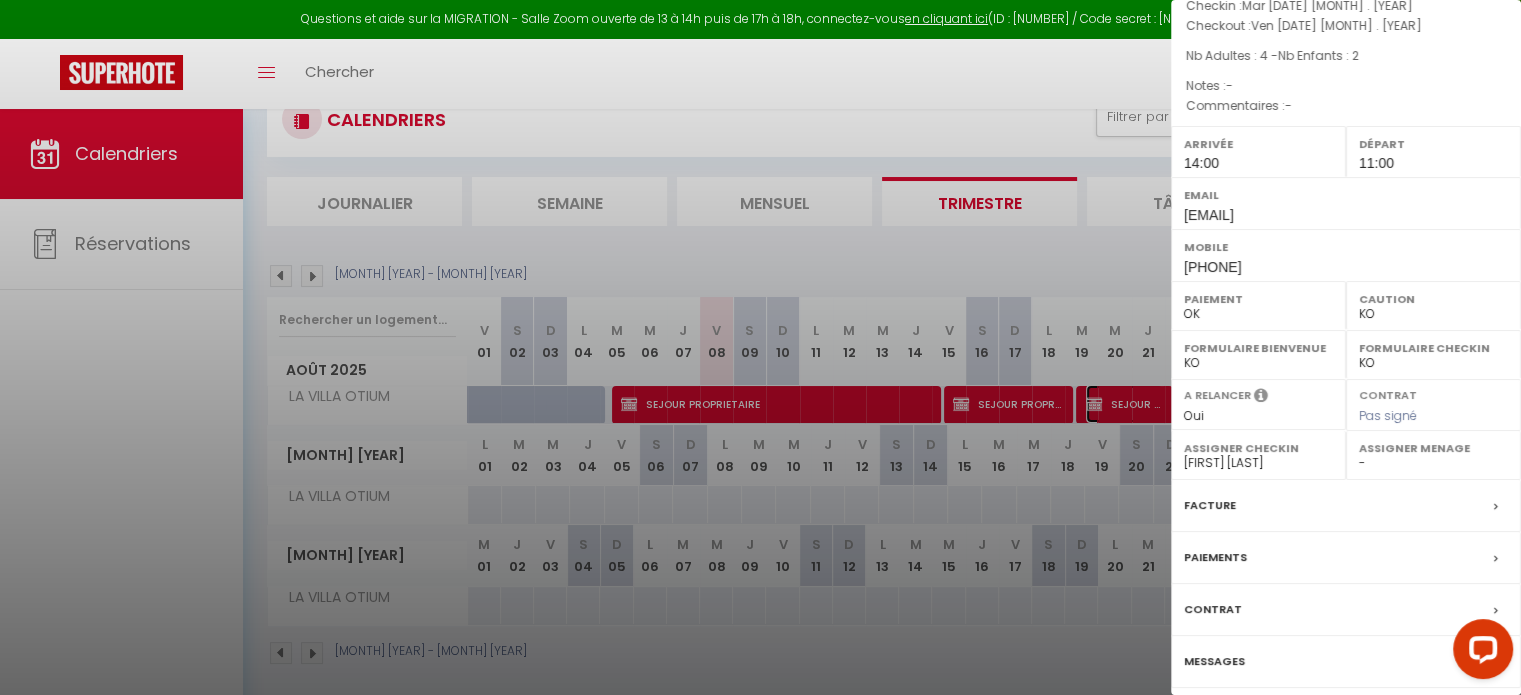 scroll, scrollTop: 131, scrollLeft: 0, axis: vertical 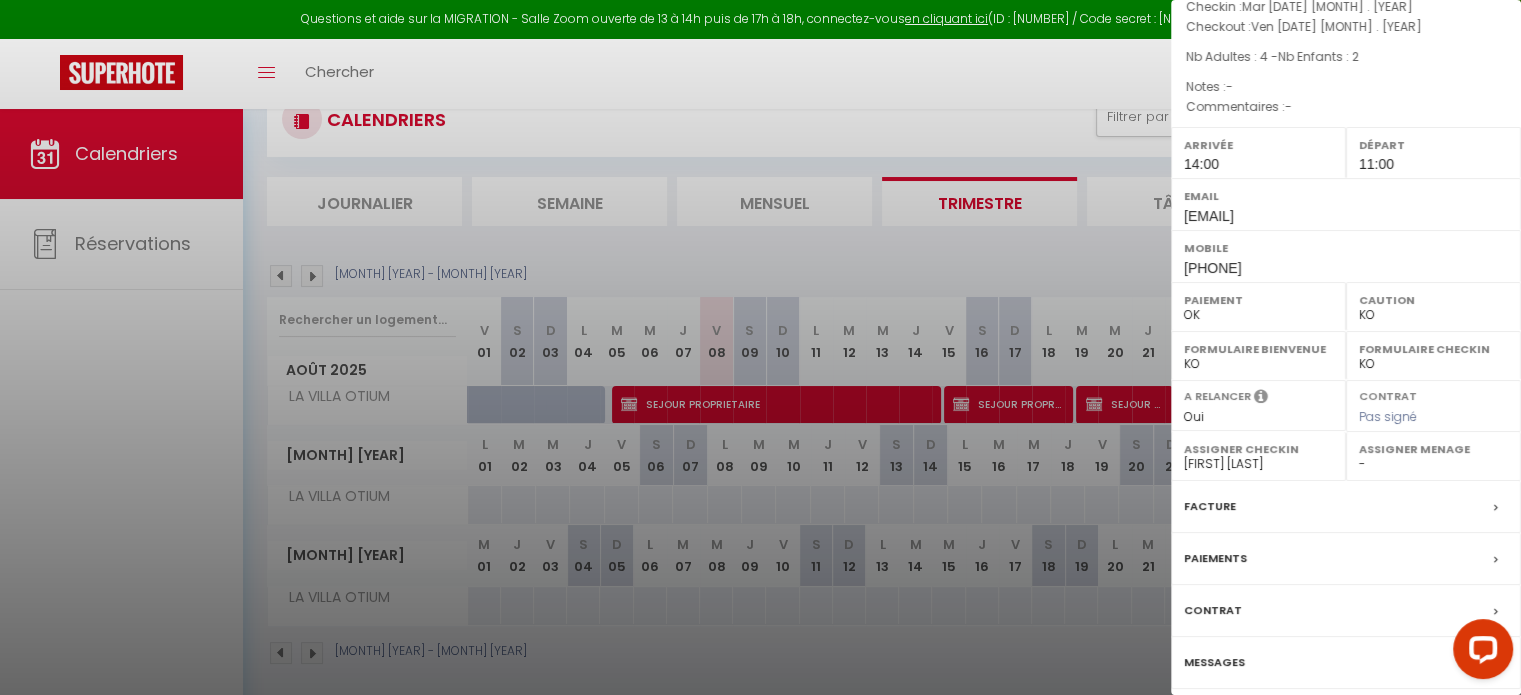 click on "Contrat" at bounding box center [1213, 610] 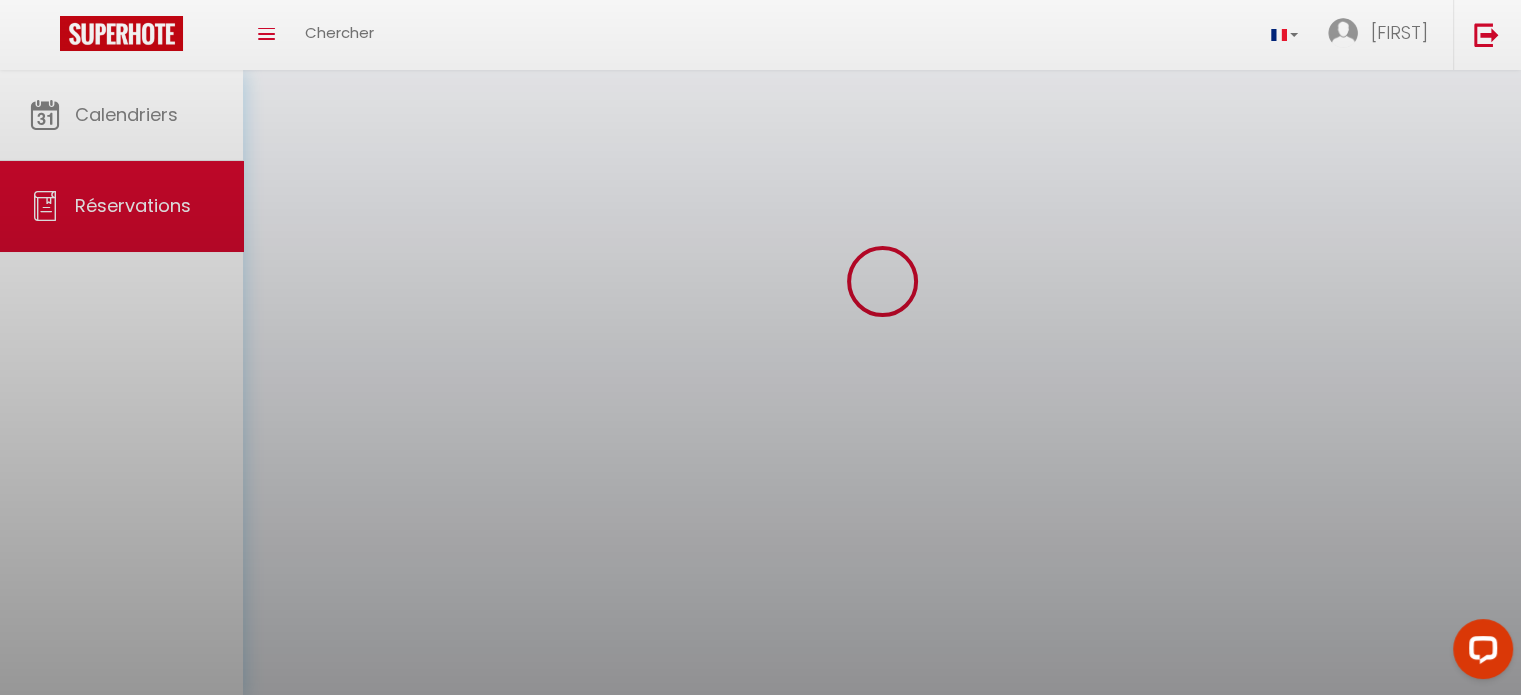 scroll, scrollTop: 0, scrollLeft: 0, axis: both 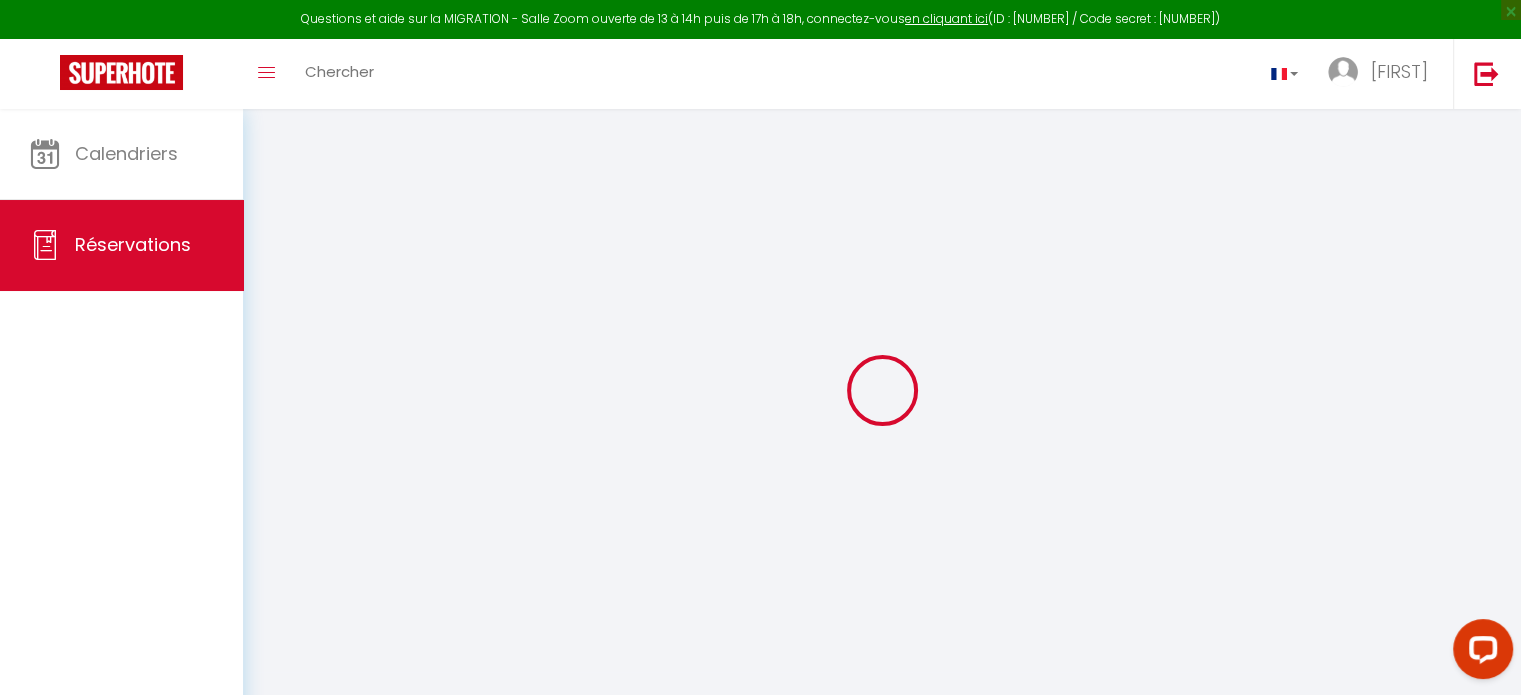 select 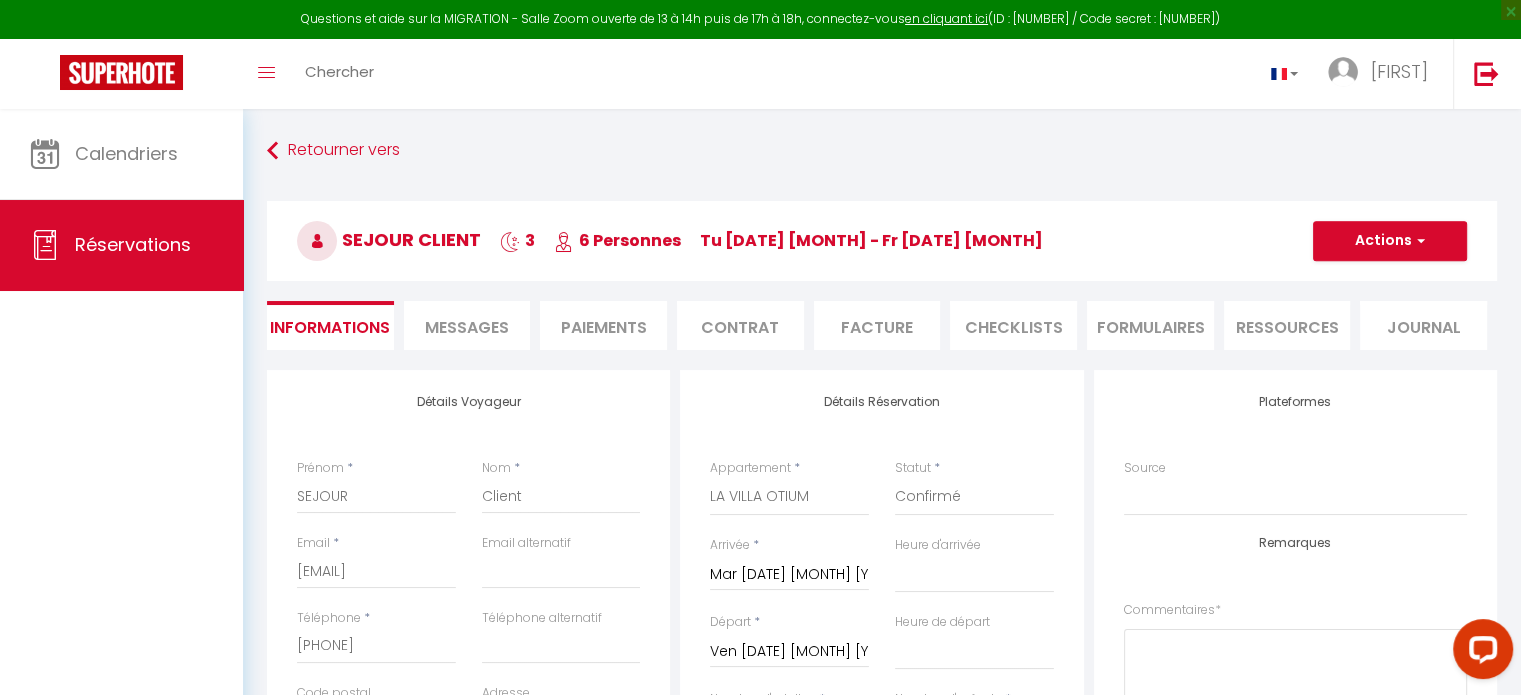 select 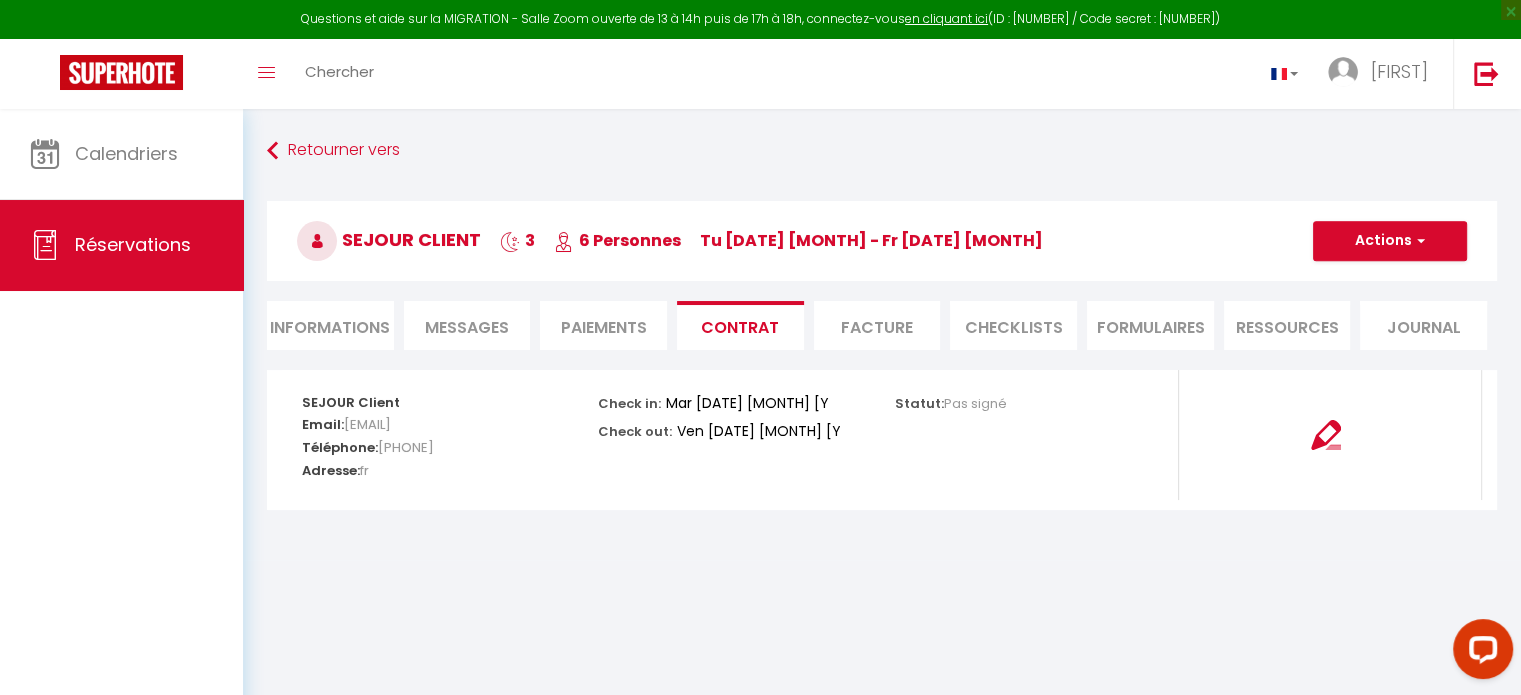 click on "Paiements" at bounding box center (603, 325) 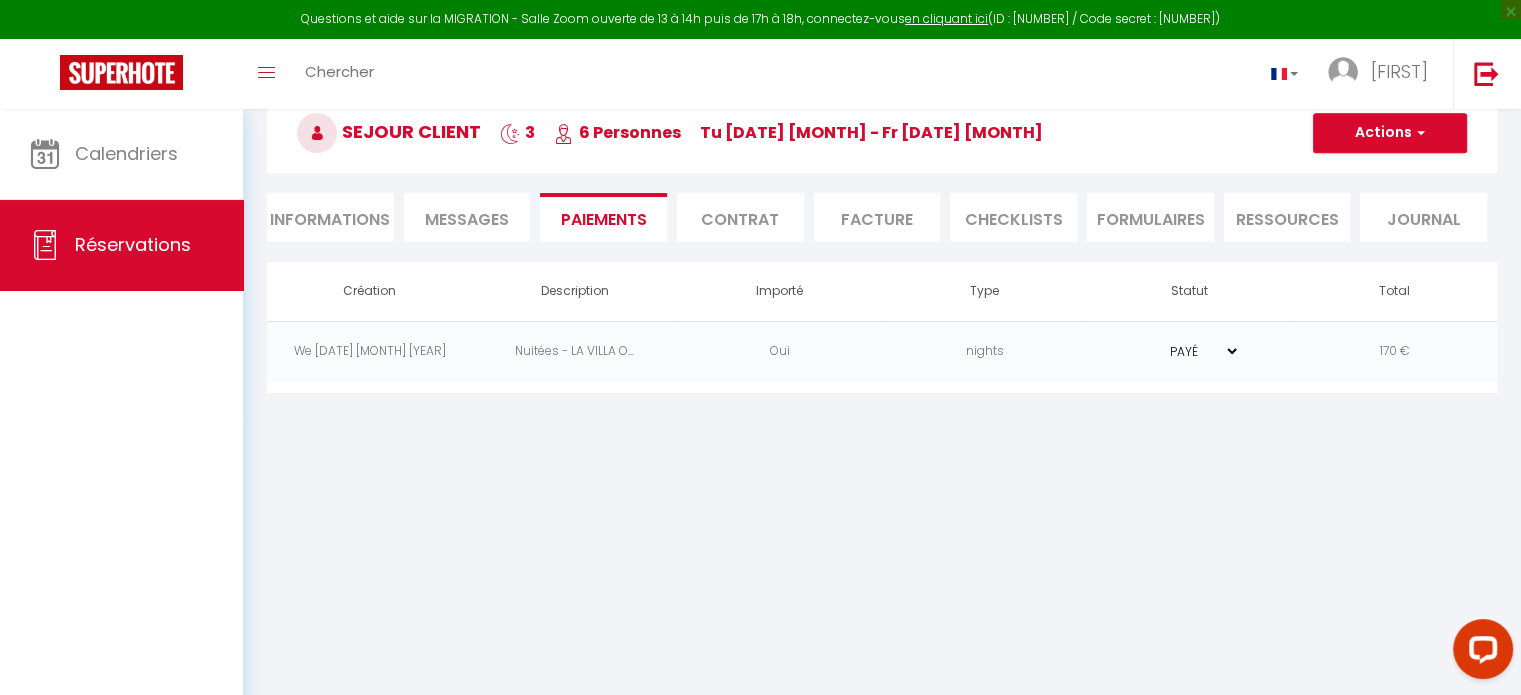 scroll, scrollTop: 0, scrollLeft: 0, axis: both 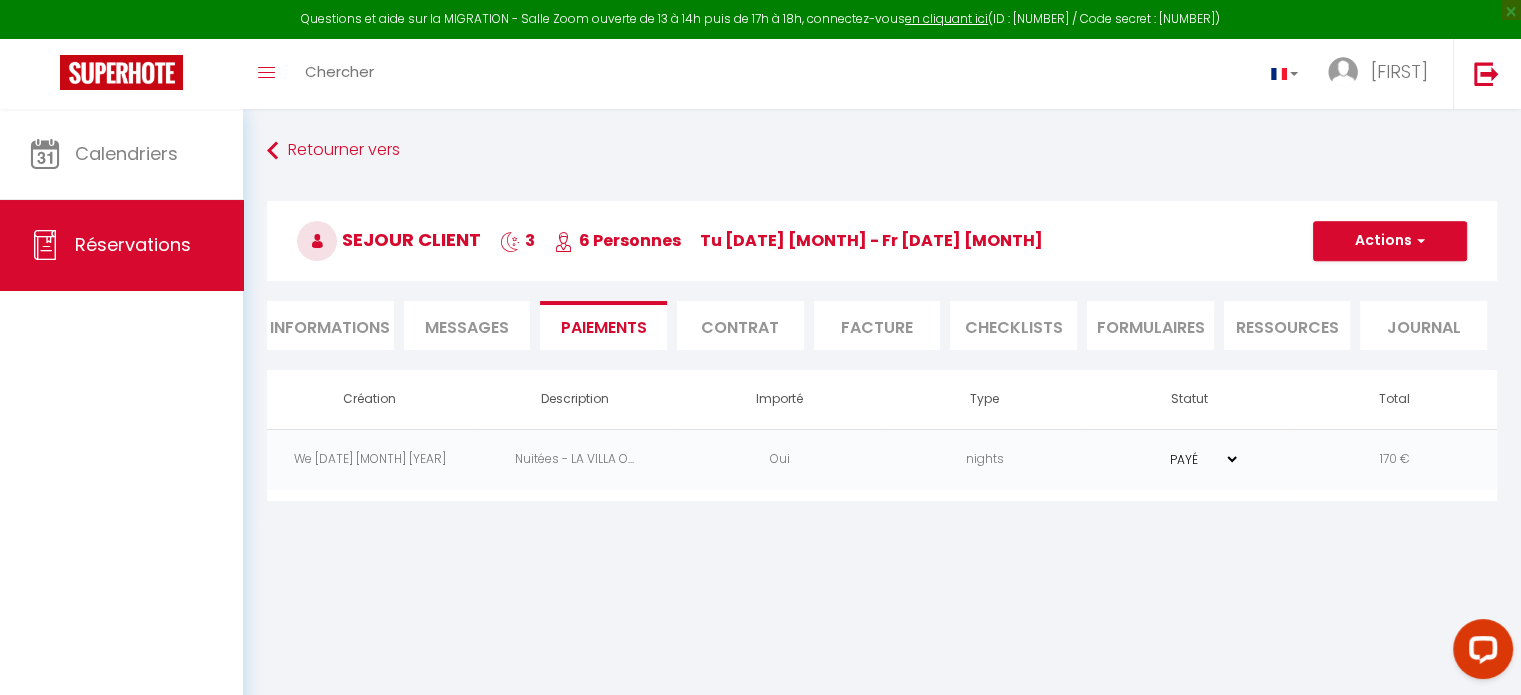 click on "Informations" at bounding box center (330, 325) 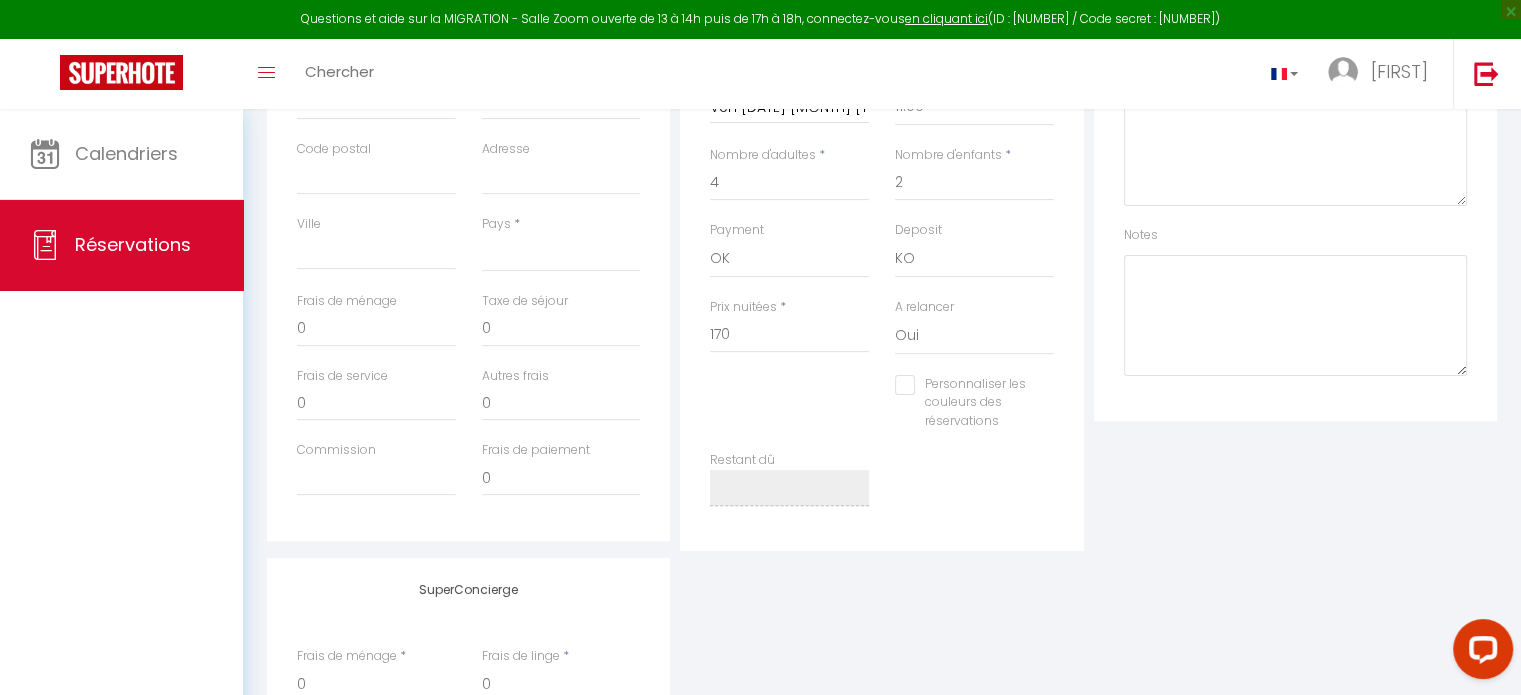 scroll, scrollTop: 546, scrollLeft: 0, axis: vertical 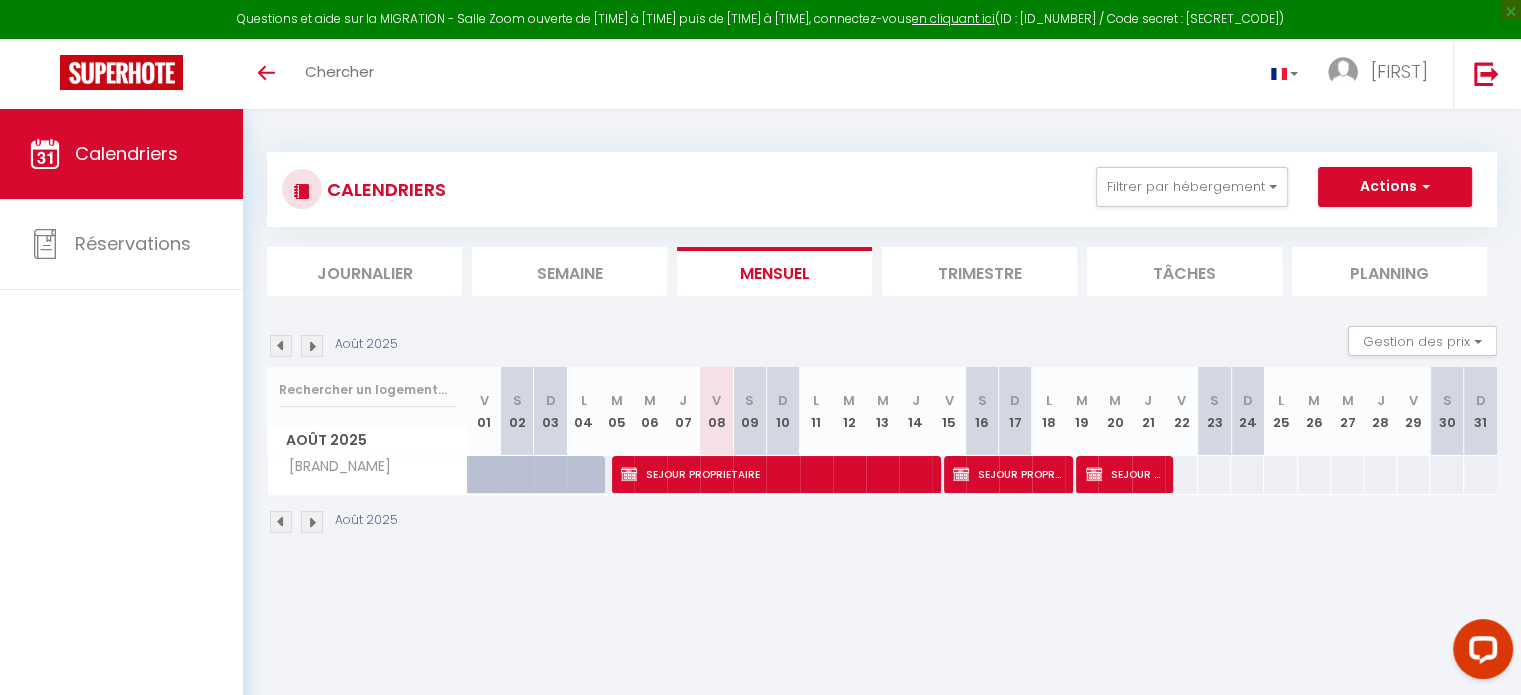 click on "Trimestre" at bounding box center (979, 271) 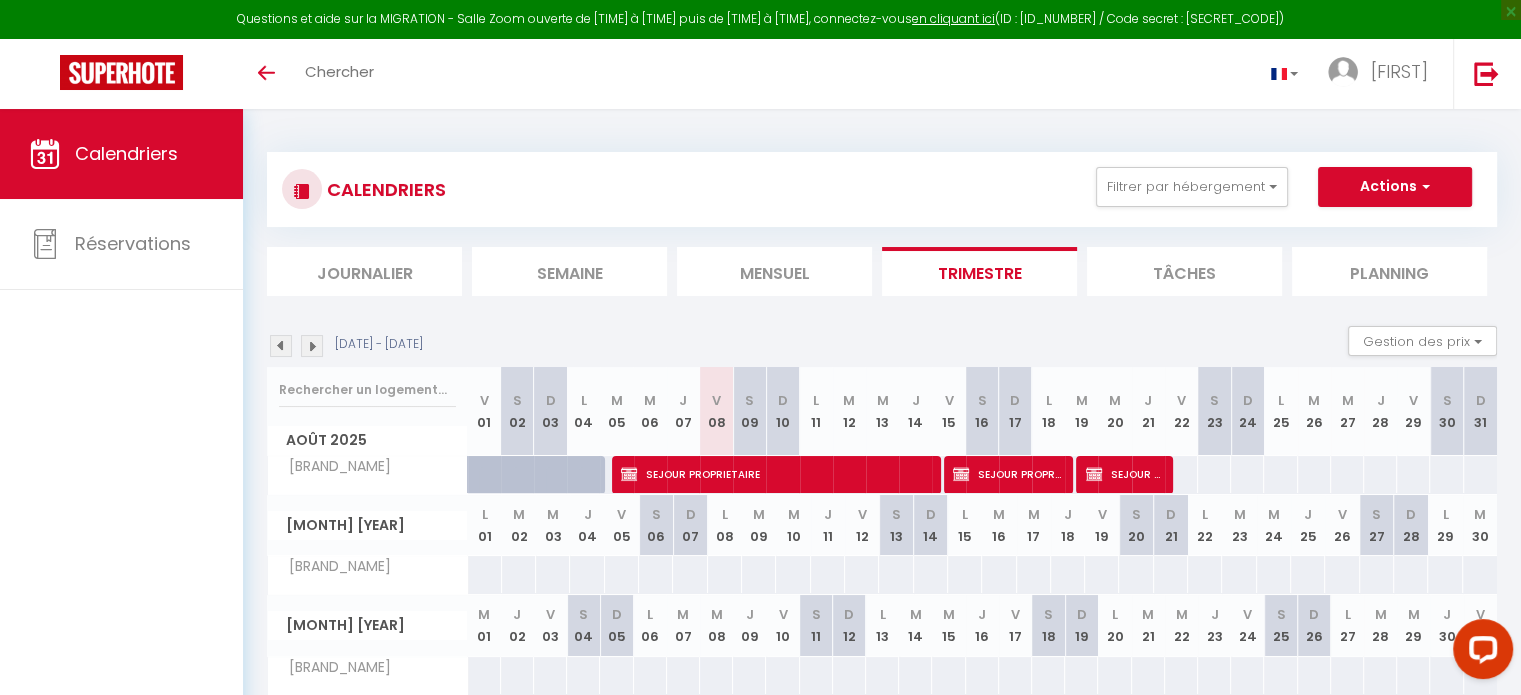 click at bounding box center (312, 346) 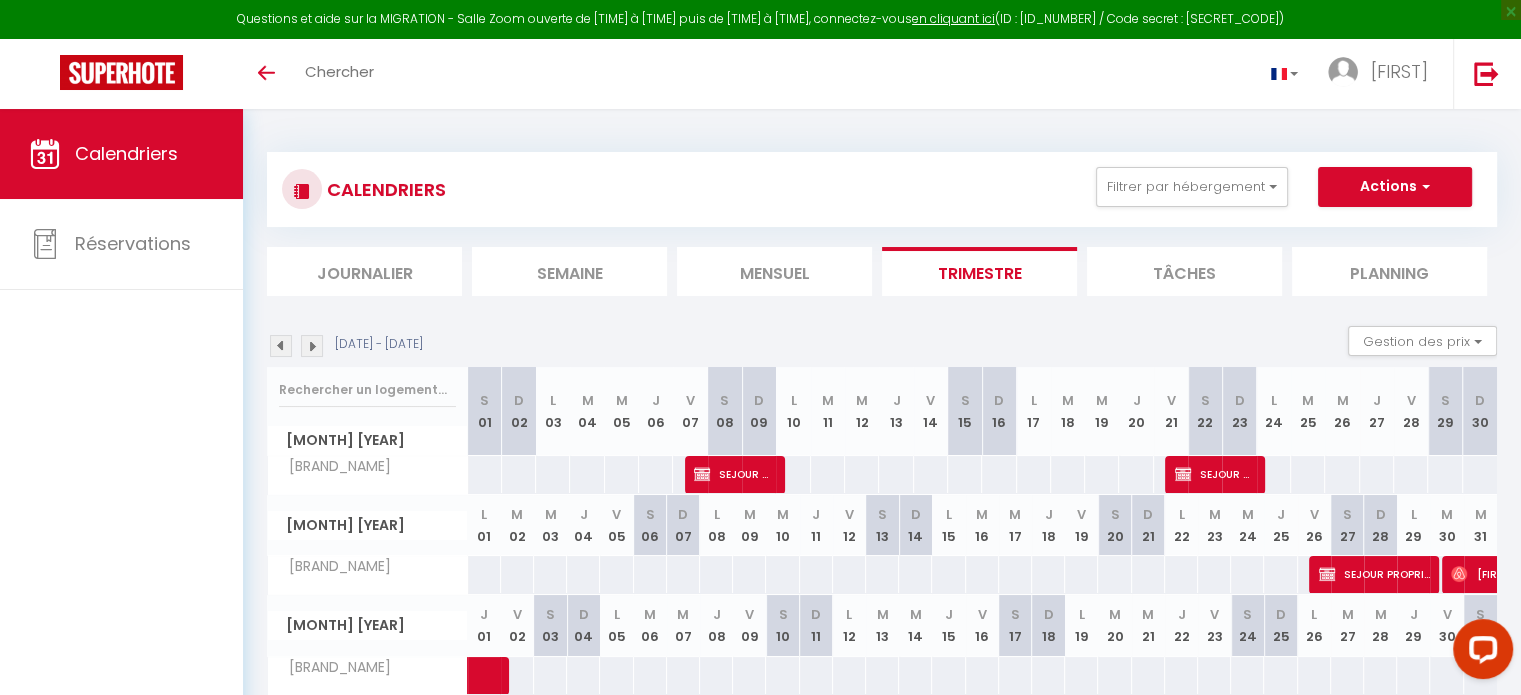 click at bounding box center [312, 346] 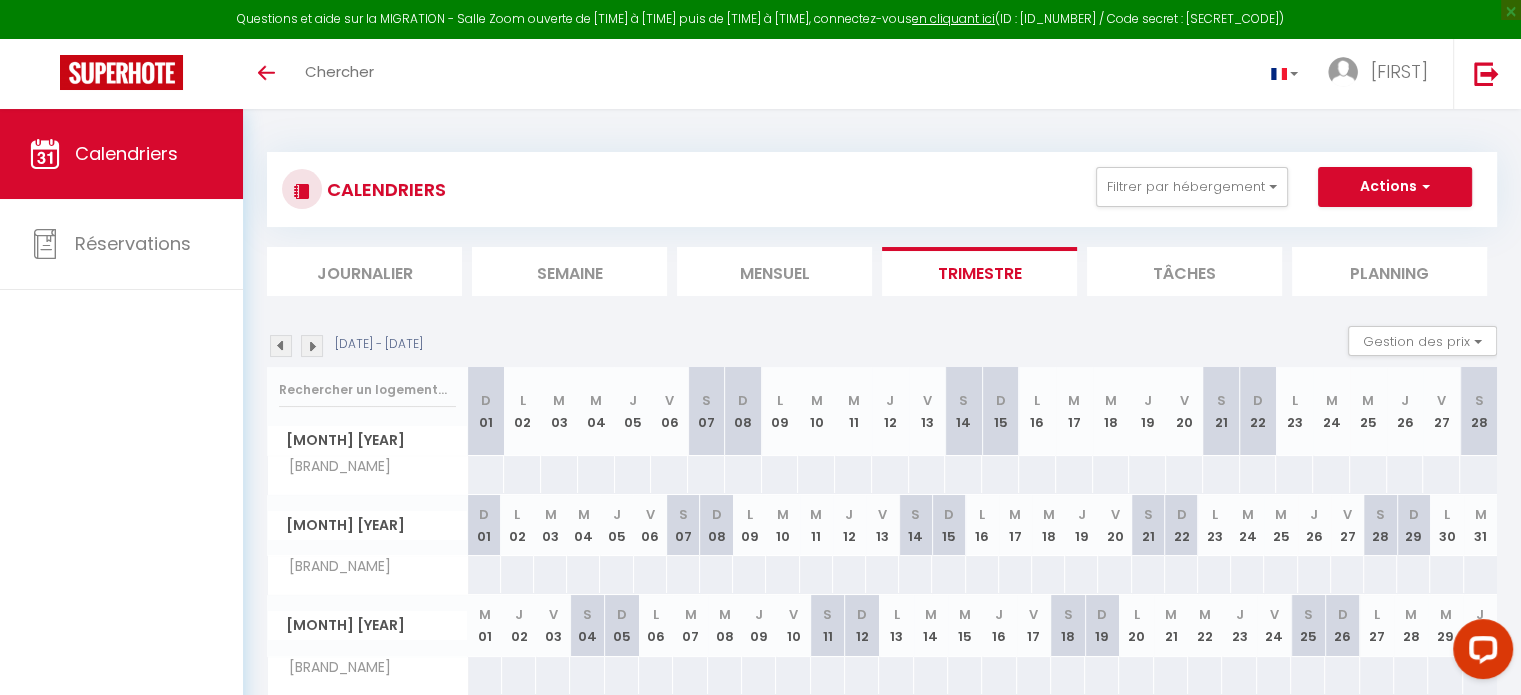 click at bounding box center (312, 346) 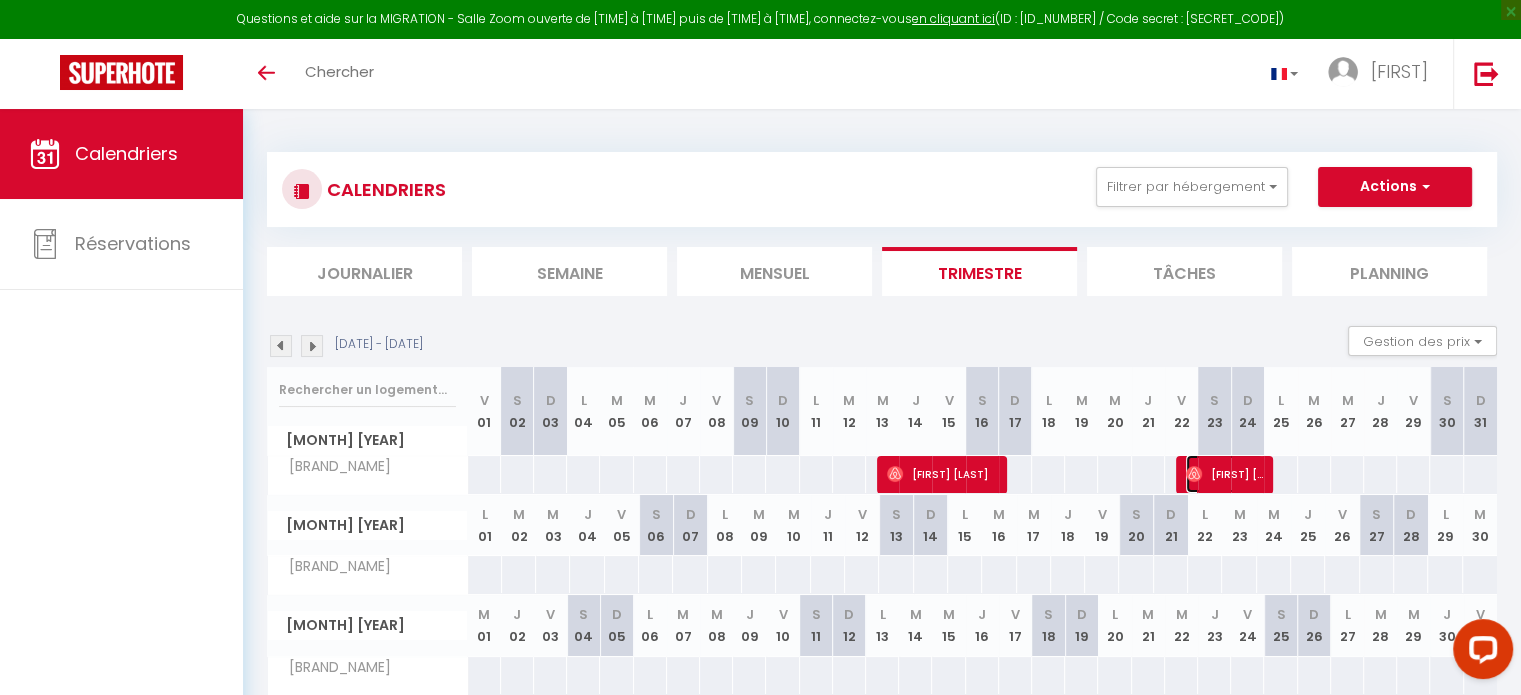 click on "[LAST]" at bounding box center [1224, 474] 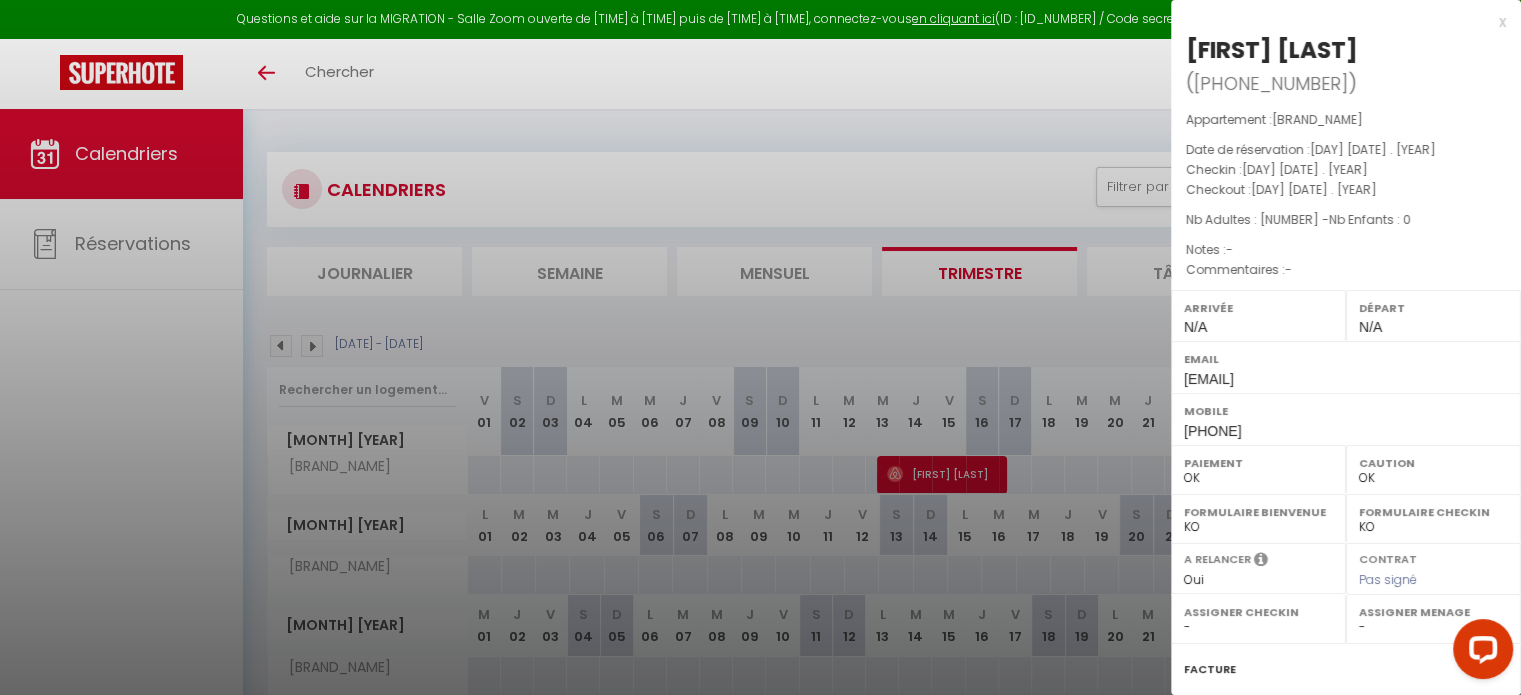 select on "[POSTALCODE]" 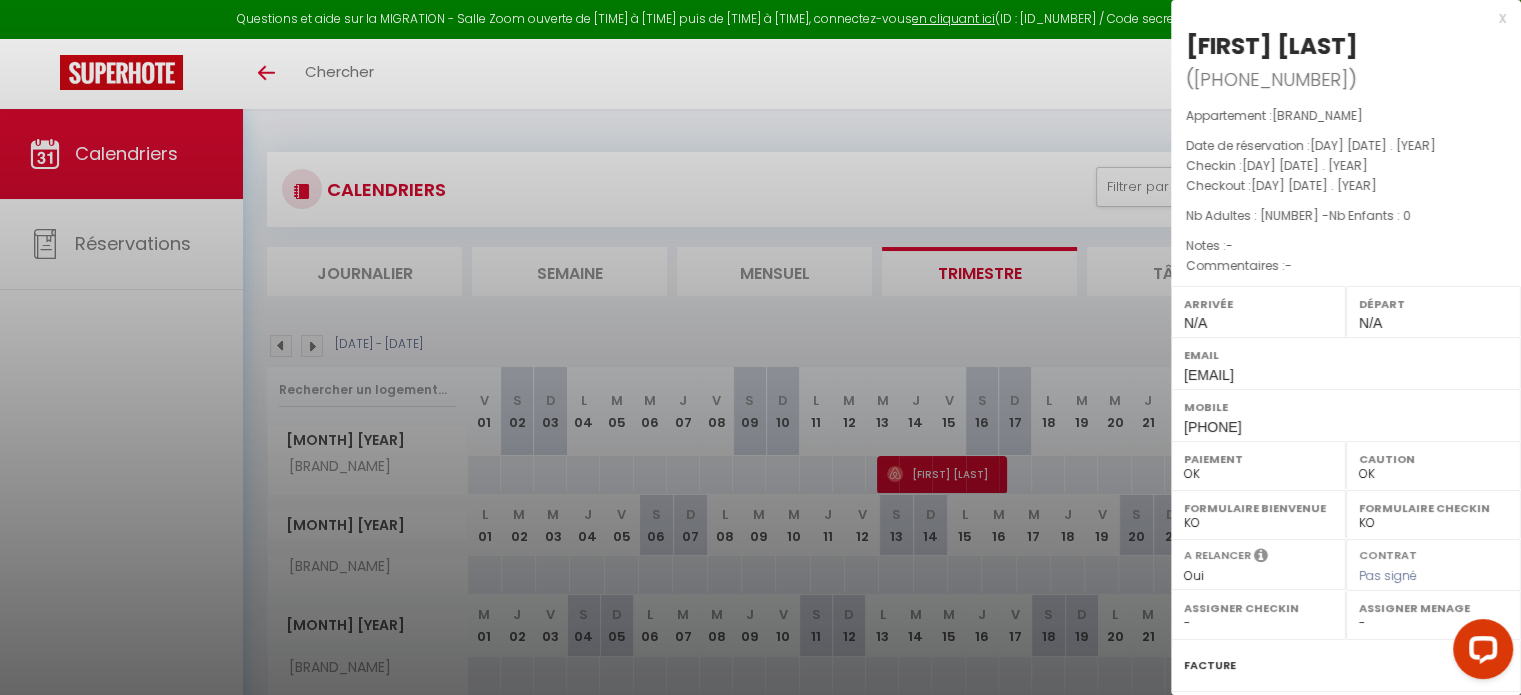 click on "Facture" at bounding box center (1210, 665) 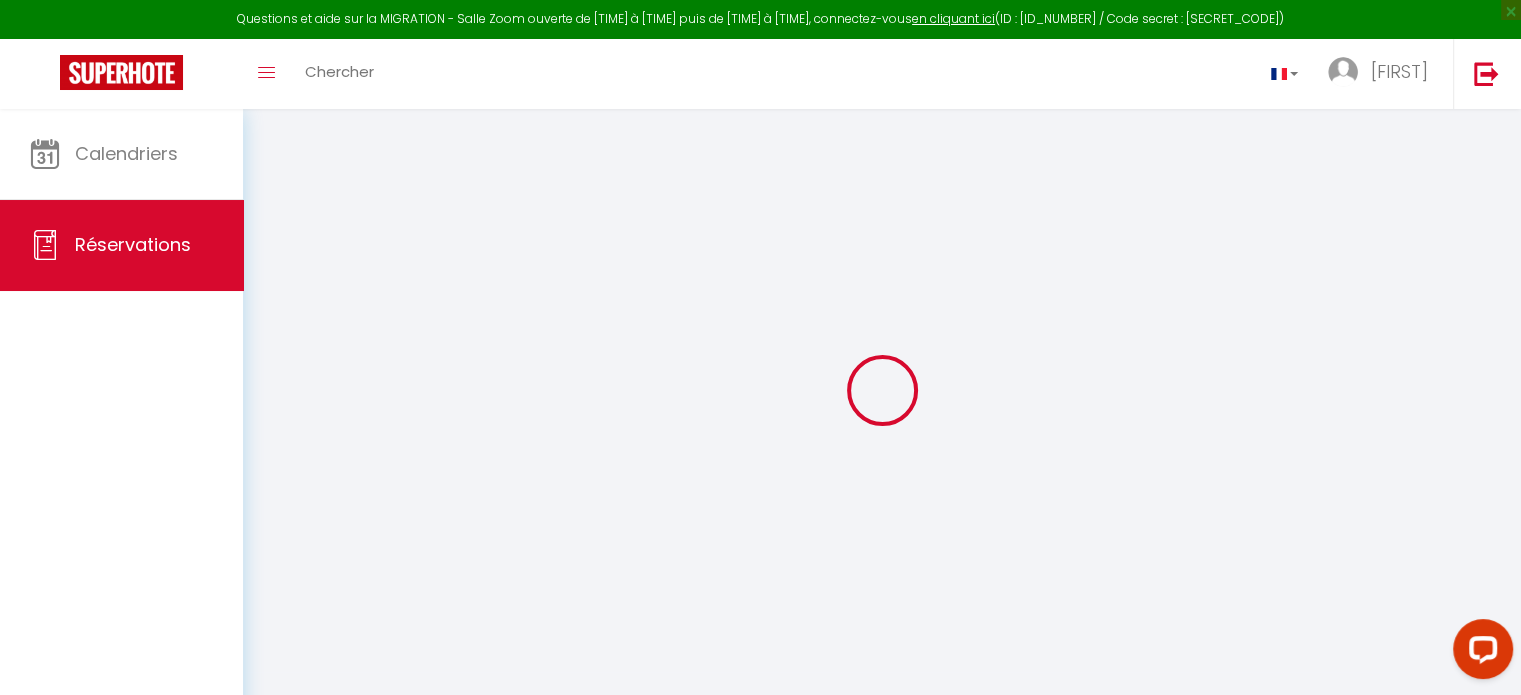 select on "cleaning" 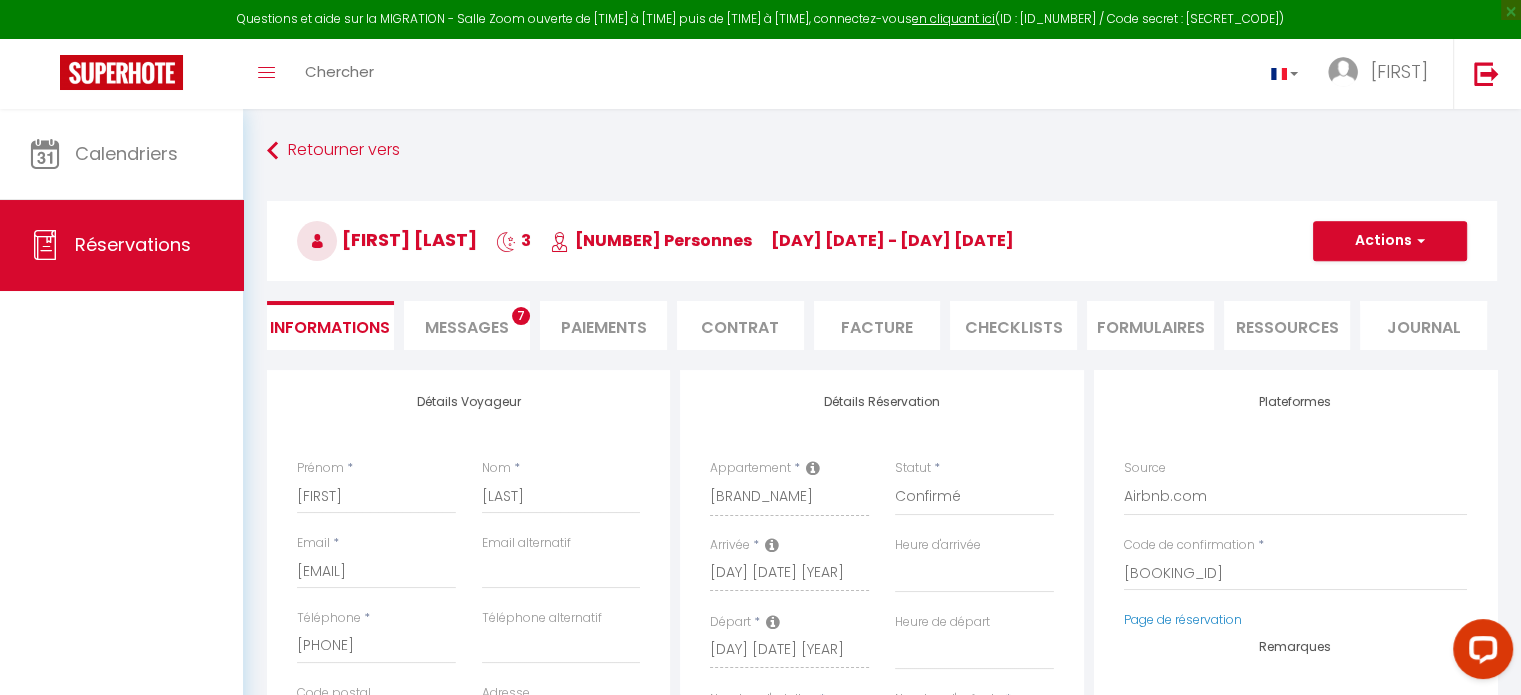 select 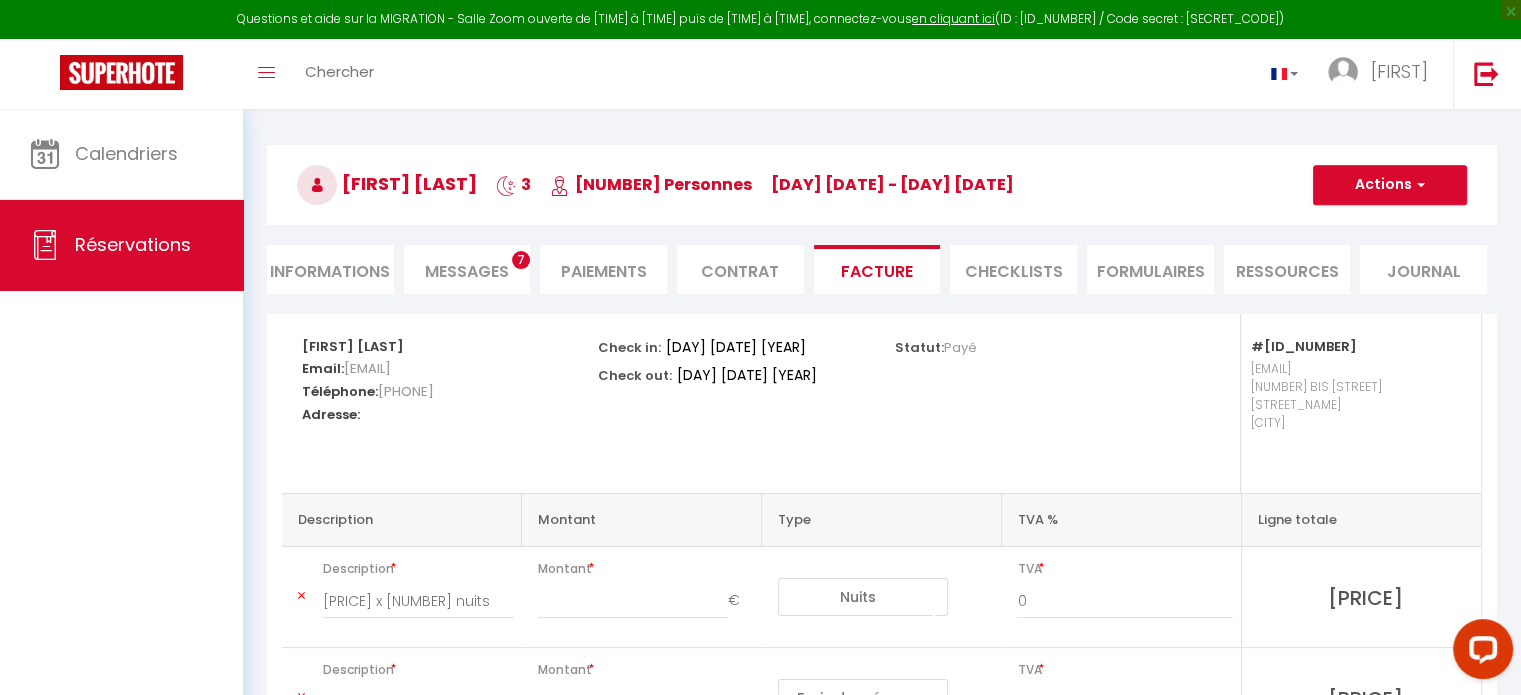 scroll, scrollTop: 0, scrollLeft: 0, axis: both 